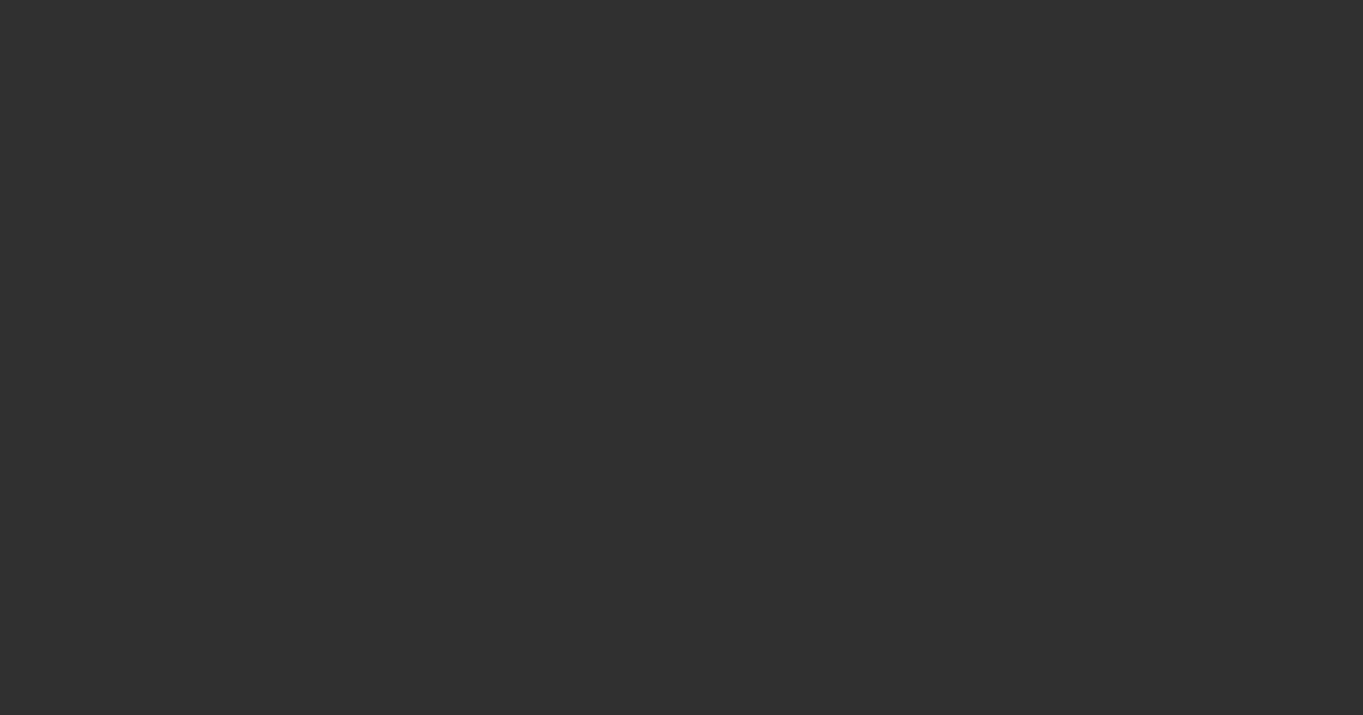 scroll, scrollTop: 0, scrollLeft: 0, axis: both 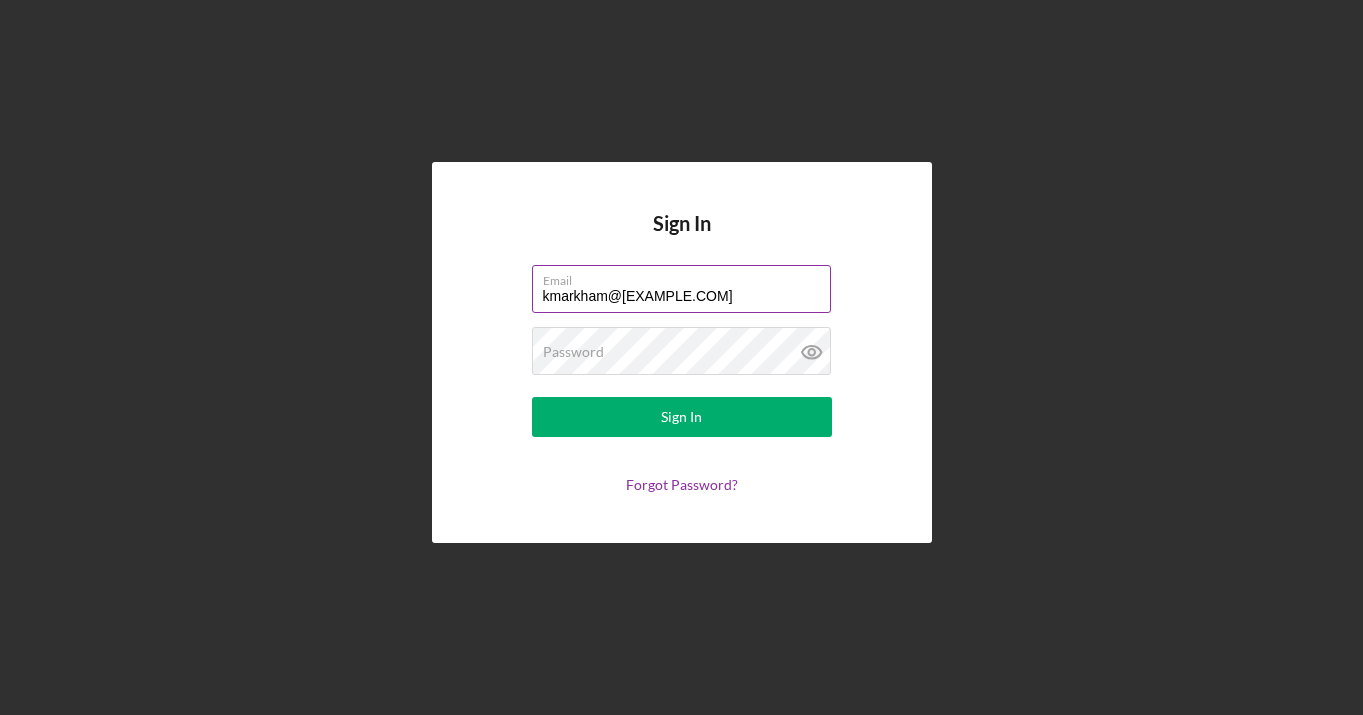 click on "kmarkham@[EXAMPLE.COM]" at bounding box center [681, 289] 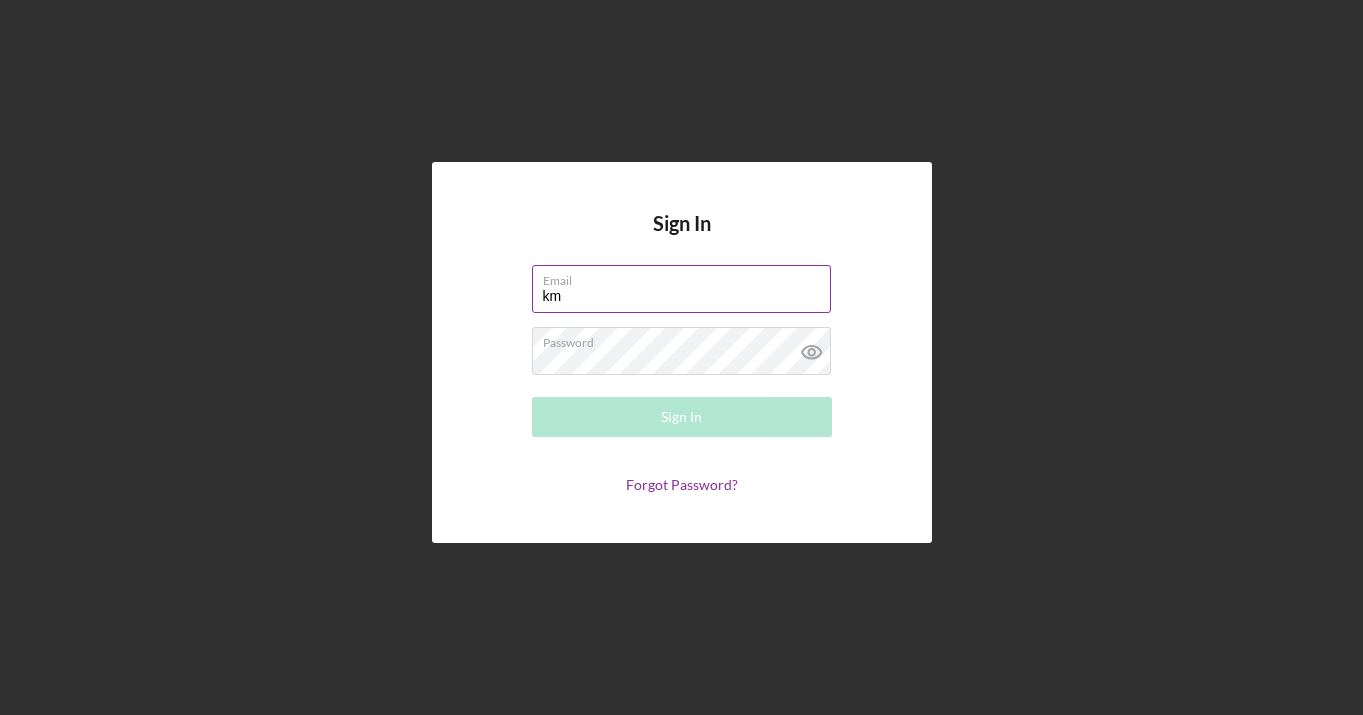 type on "k" 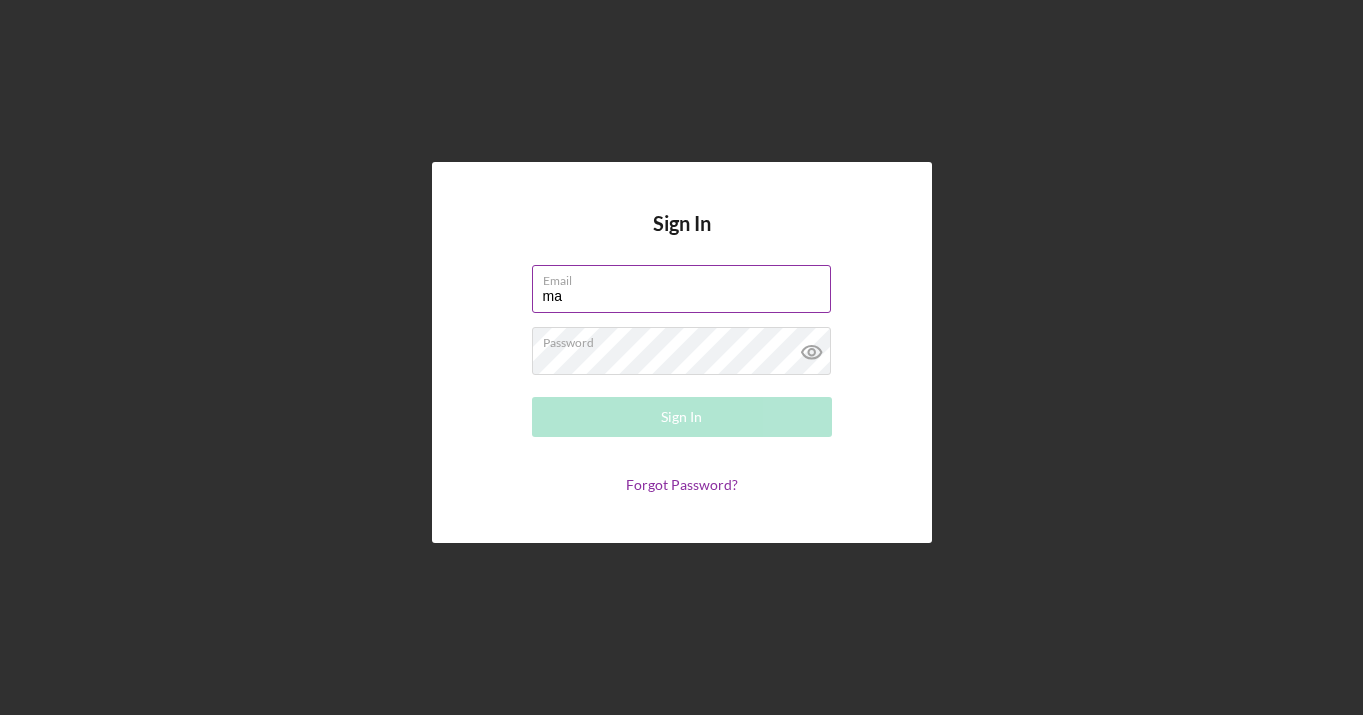 type on "m" 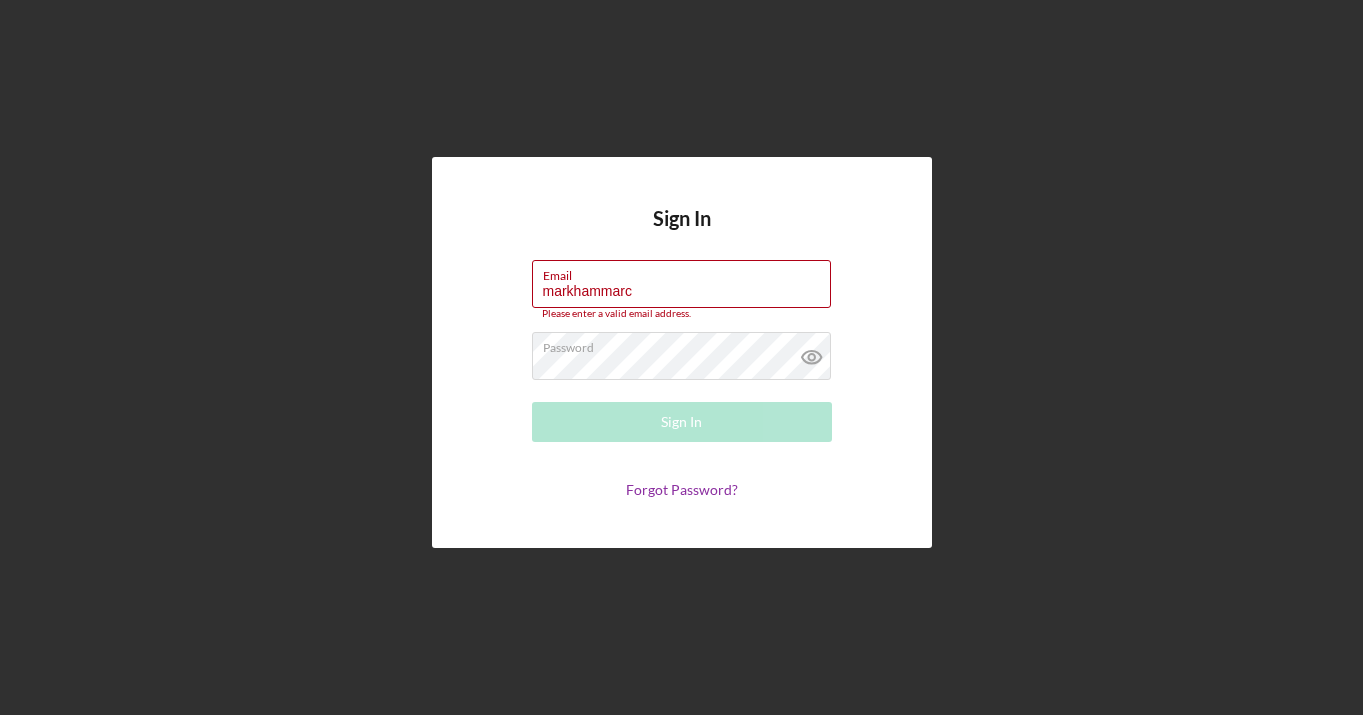 click on "Sign In Email markhammarc Please enter a valid email address. Password Sign In Forgot Password?" at bounding box center [681, 352] 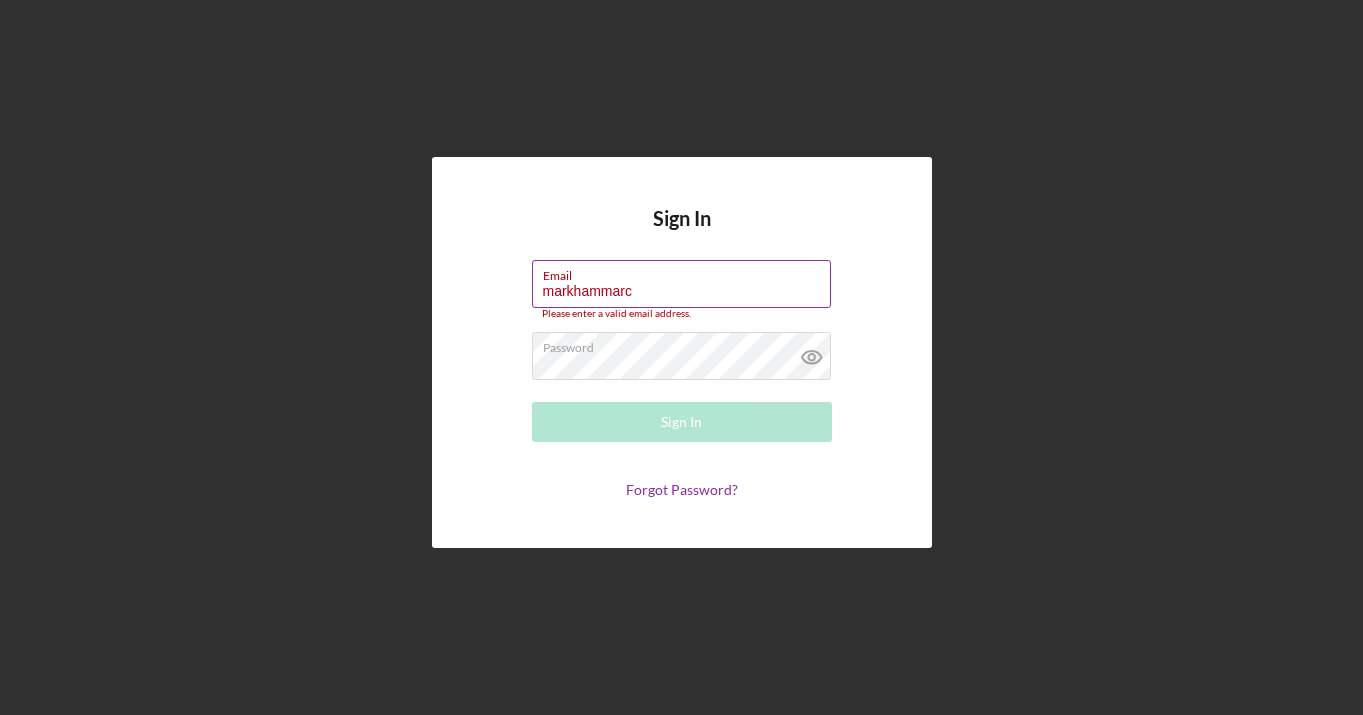 click on "markhammarc" at bounding box center [681, 284] 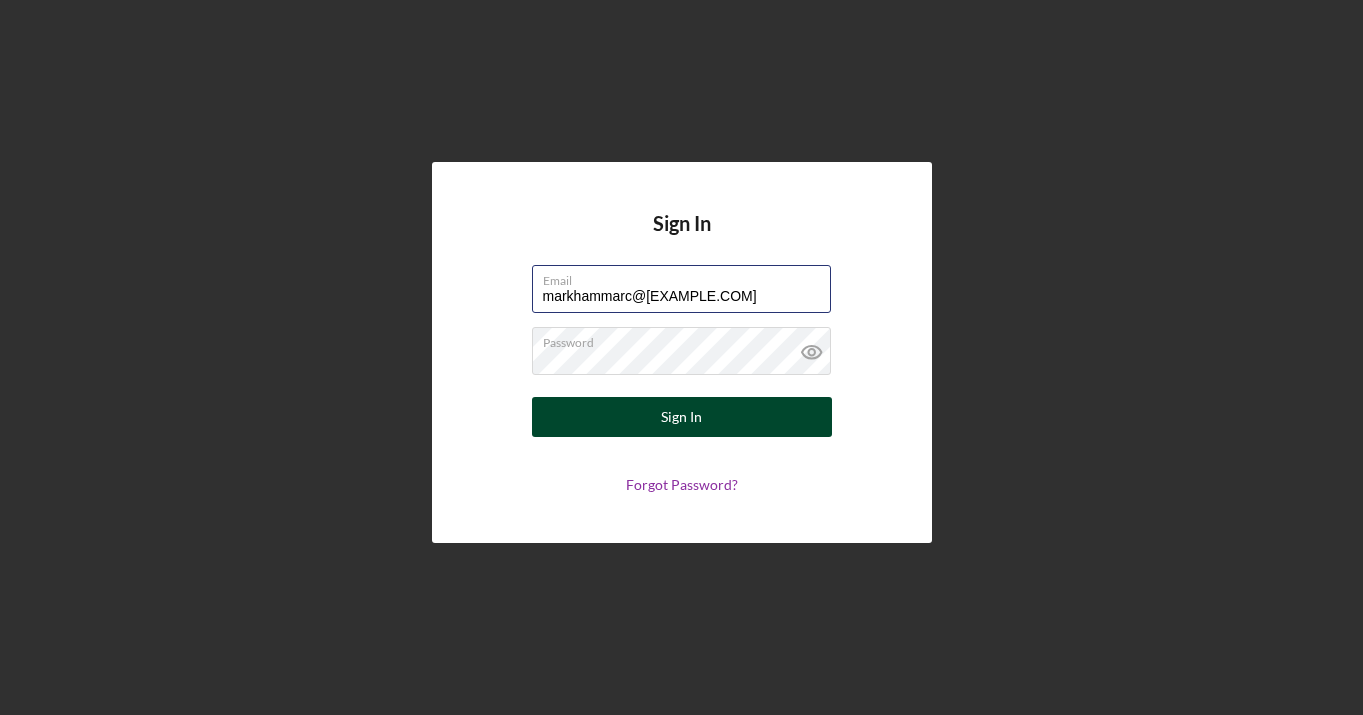 type on "markhammarc@[EXAMPLE.COM]" 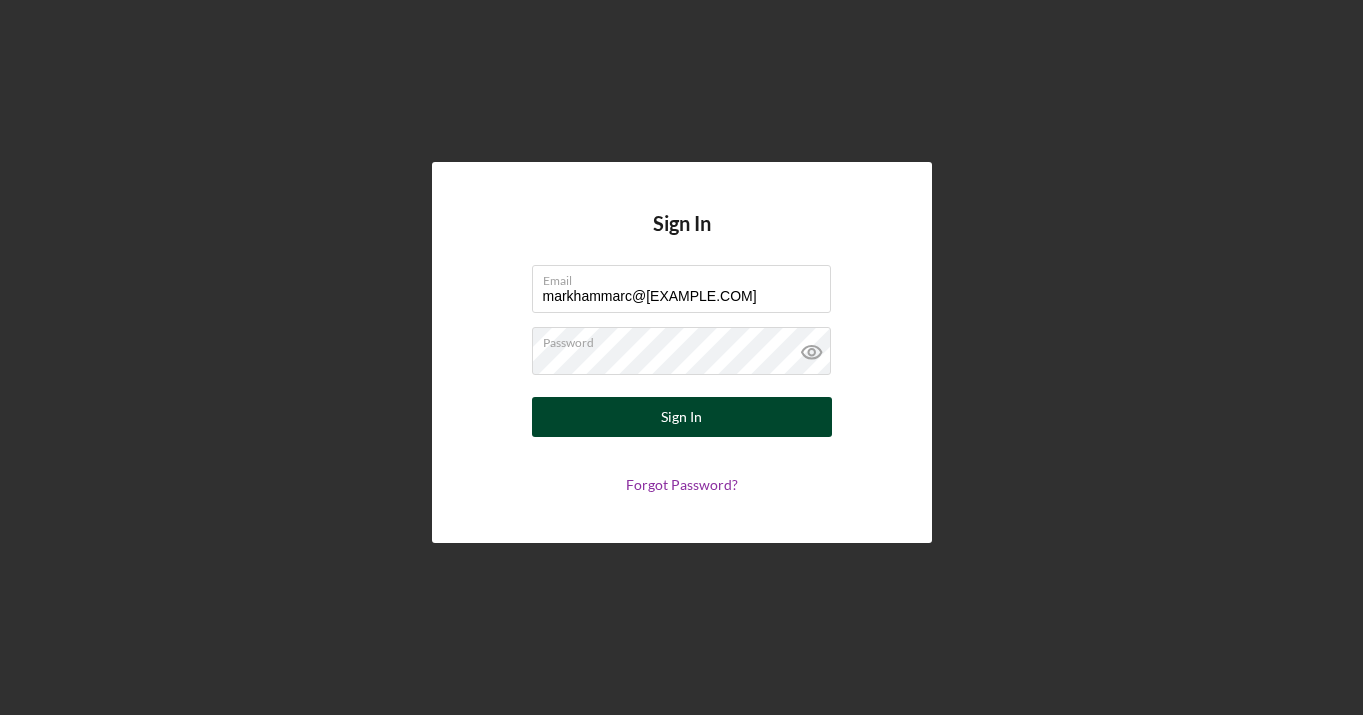 click on "Sign In" at bounding box center [682, 417] 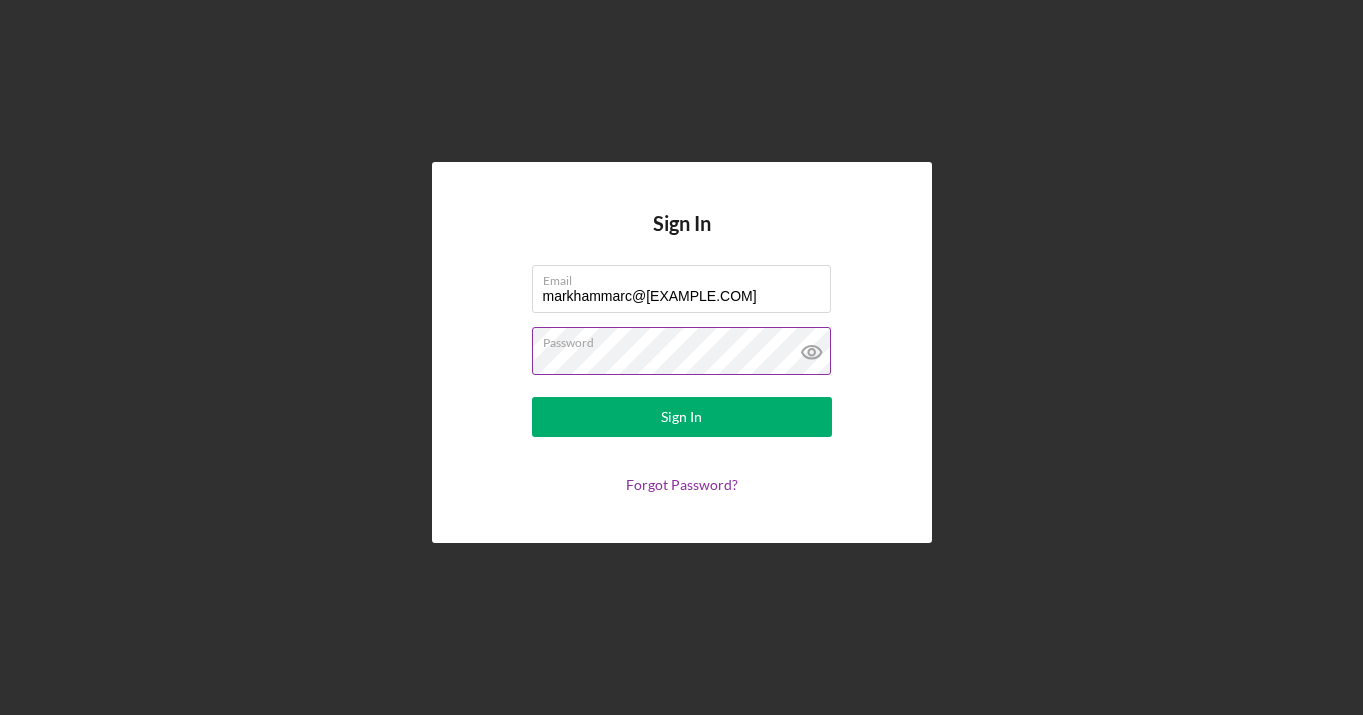 click on "Sign In" at bounding box center (682, 417) 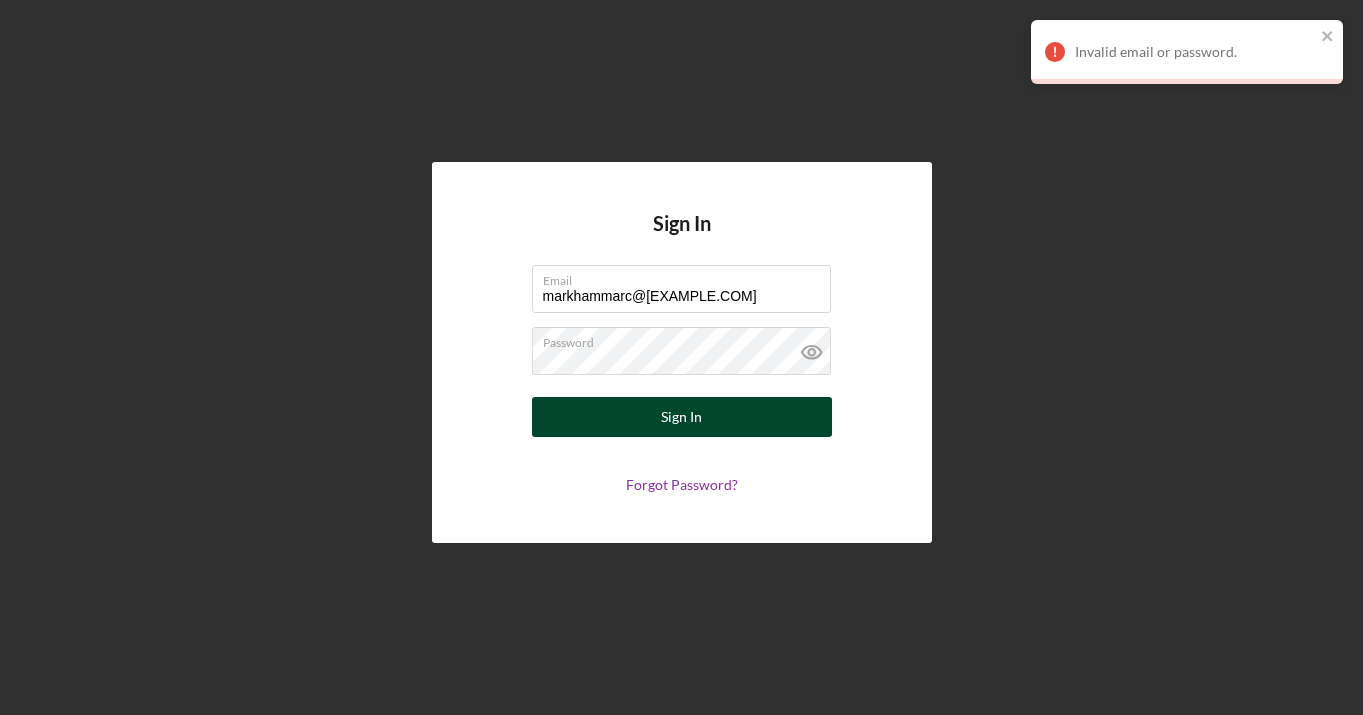 click on "Sign In" at bounding box center (682, 417) 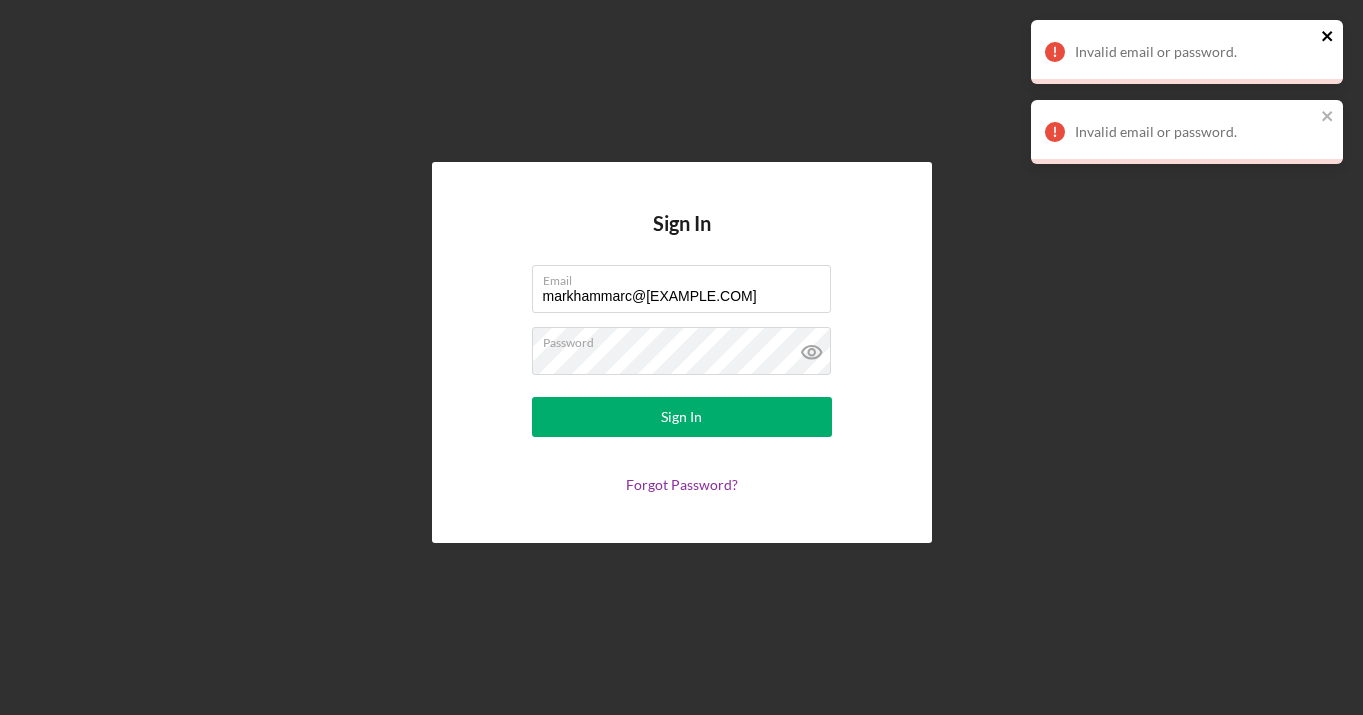 click 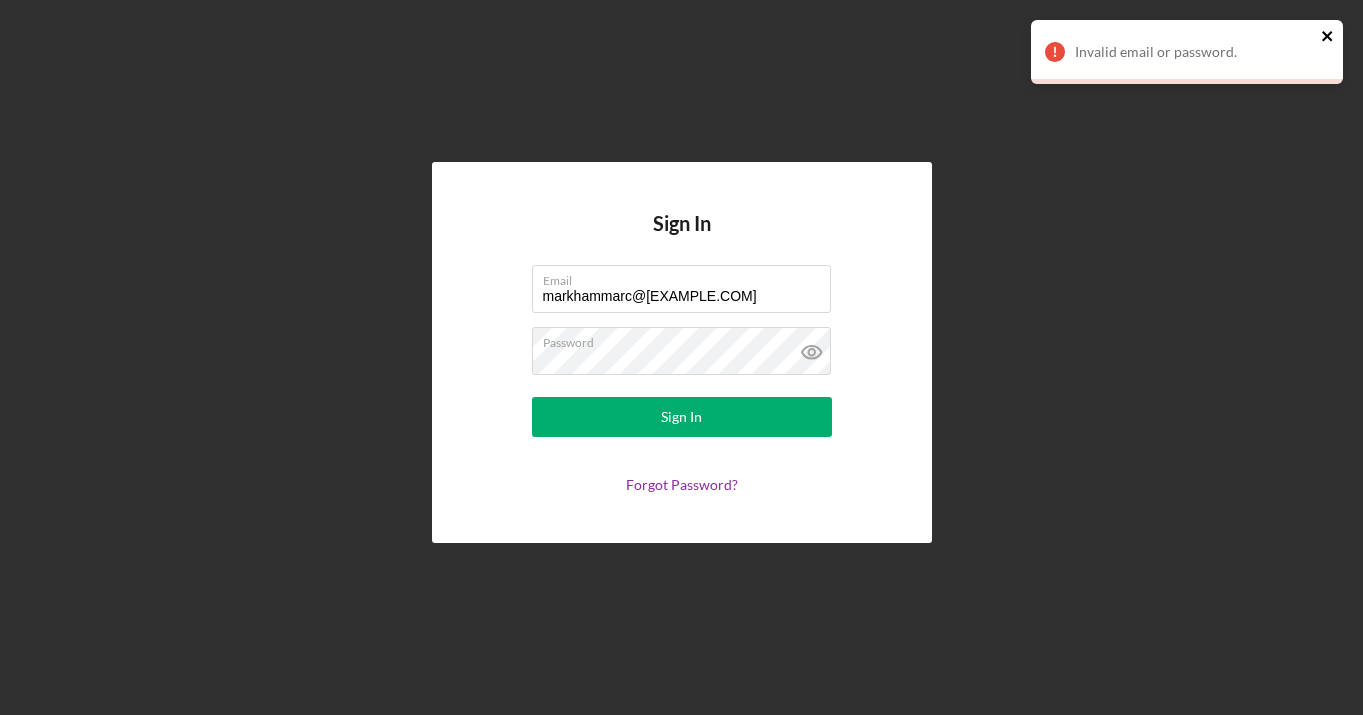 click 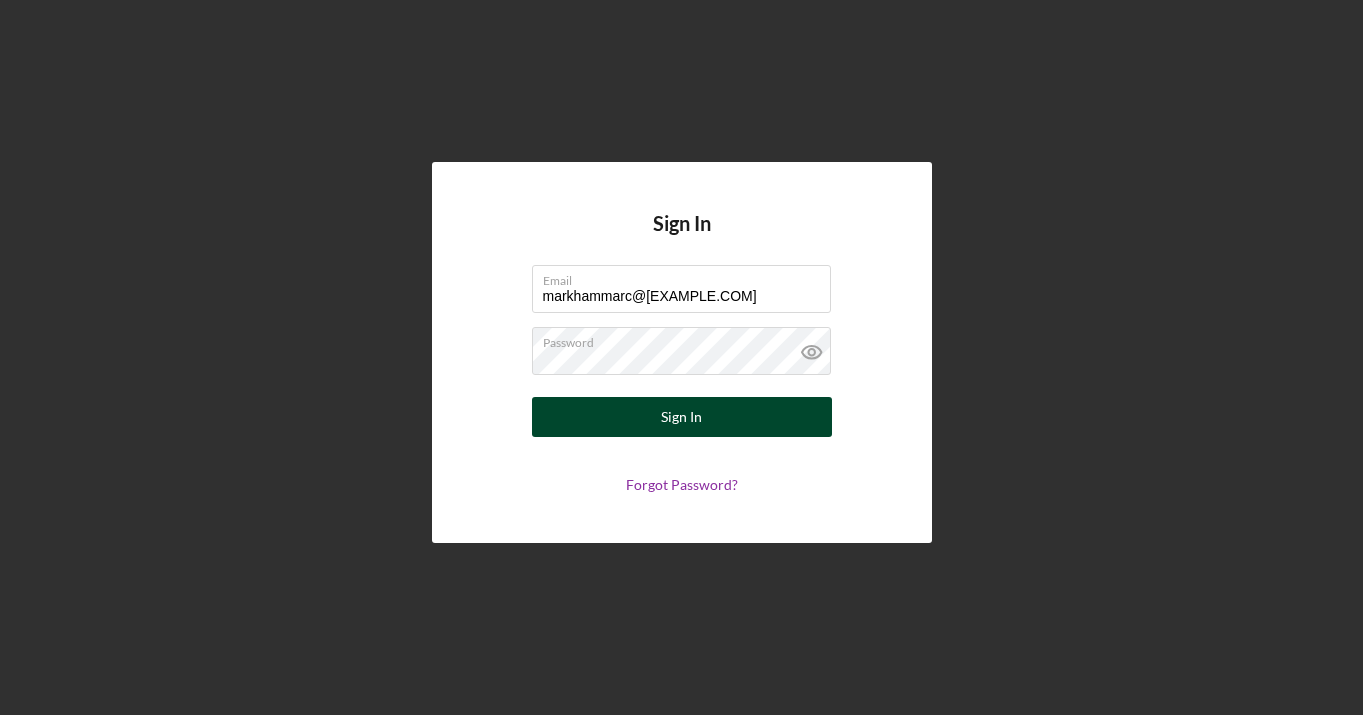 click on "Sign In" at bounding box center (681, 417) 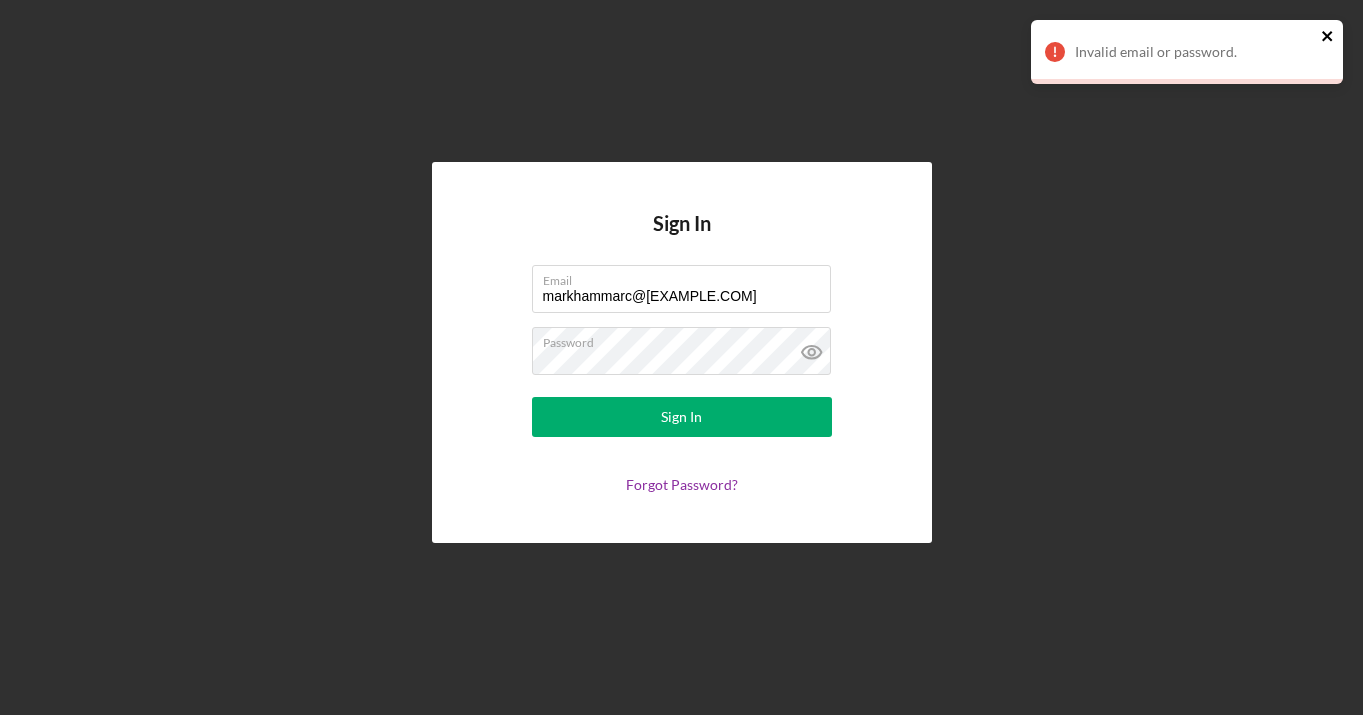 click 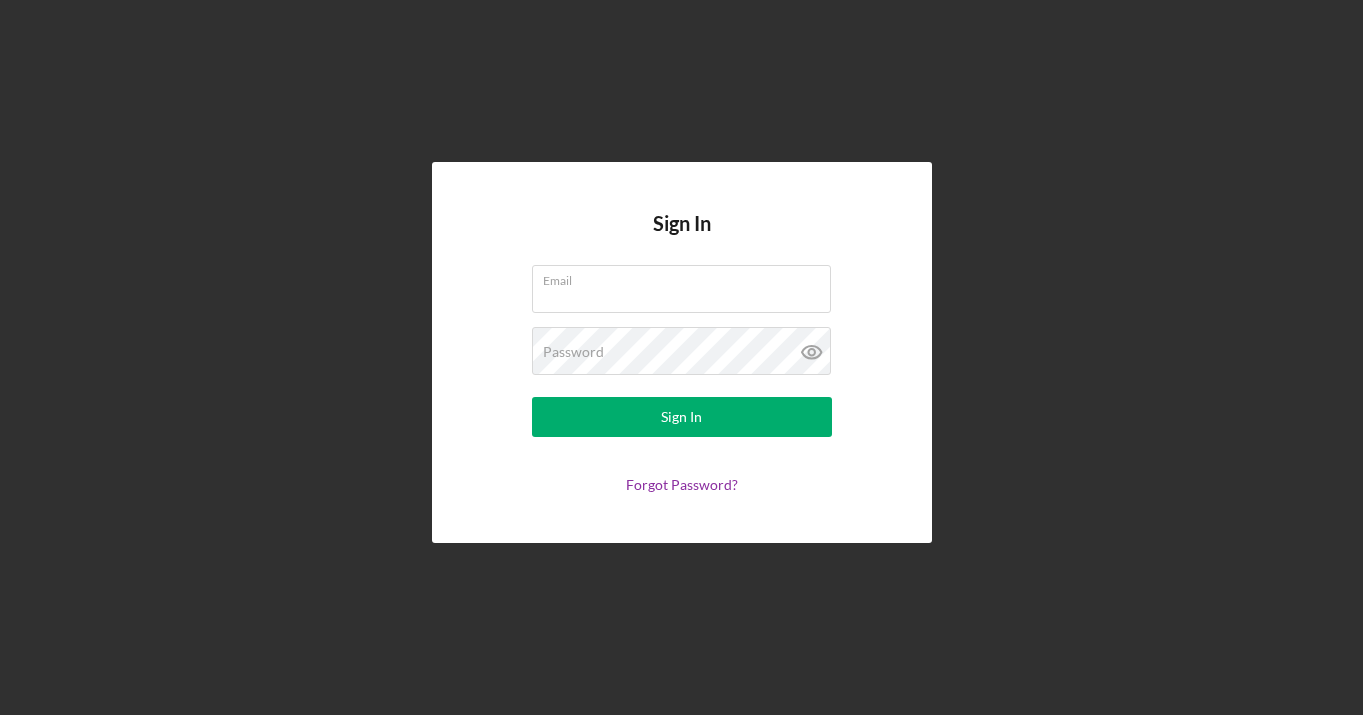 scroll, scrollTop: 0, scrollLeft: 0, axis: both 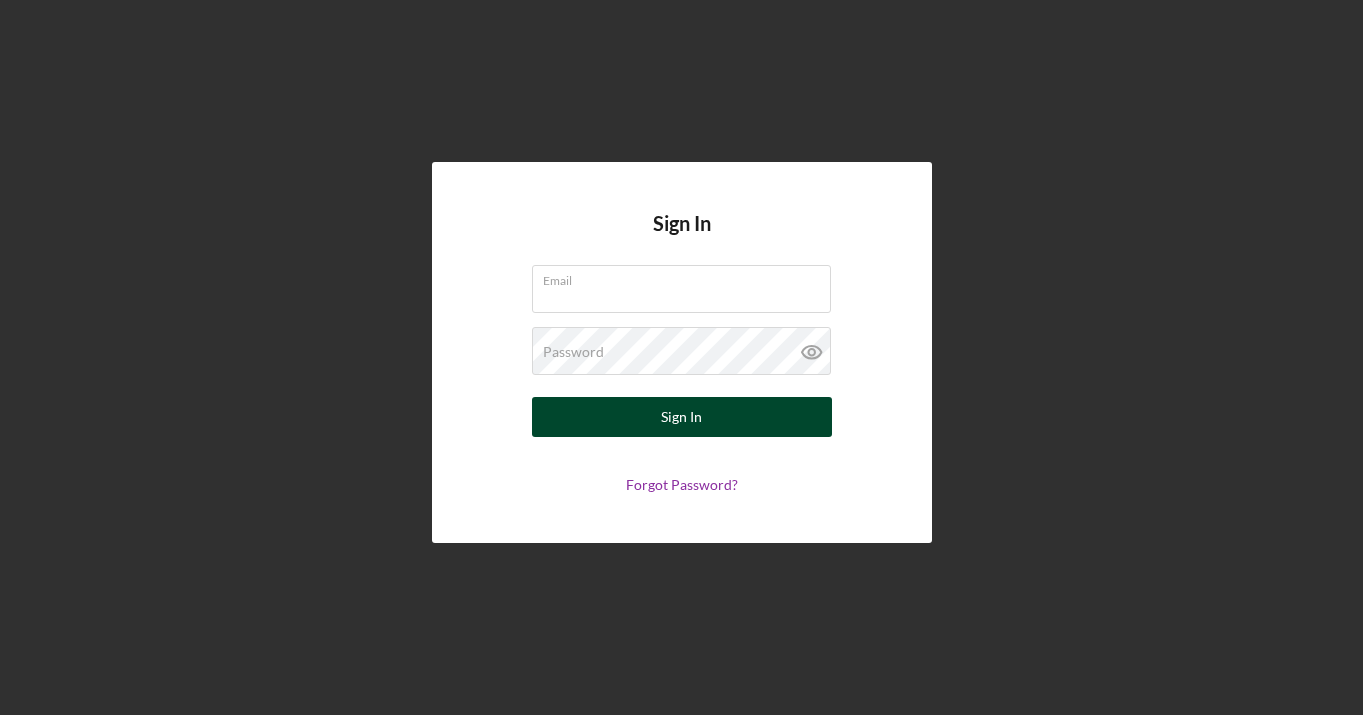 type on "[EMAIL]" 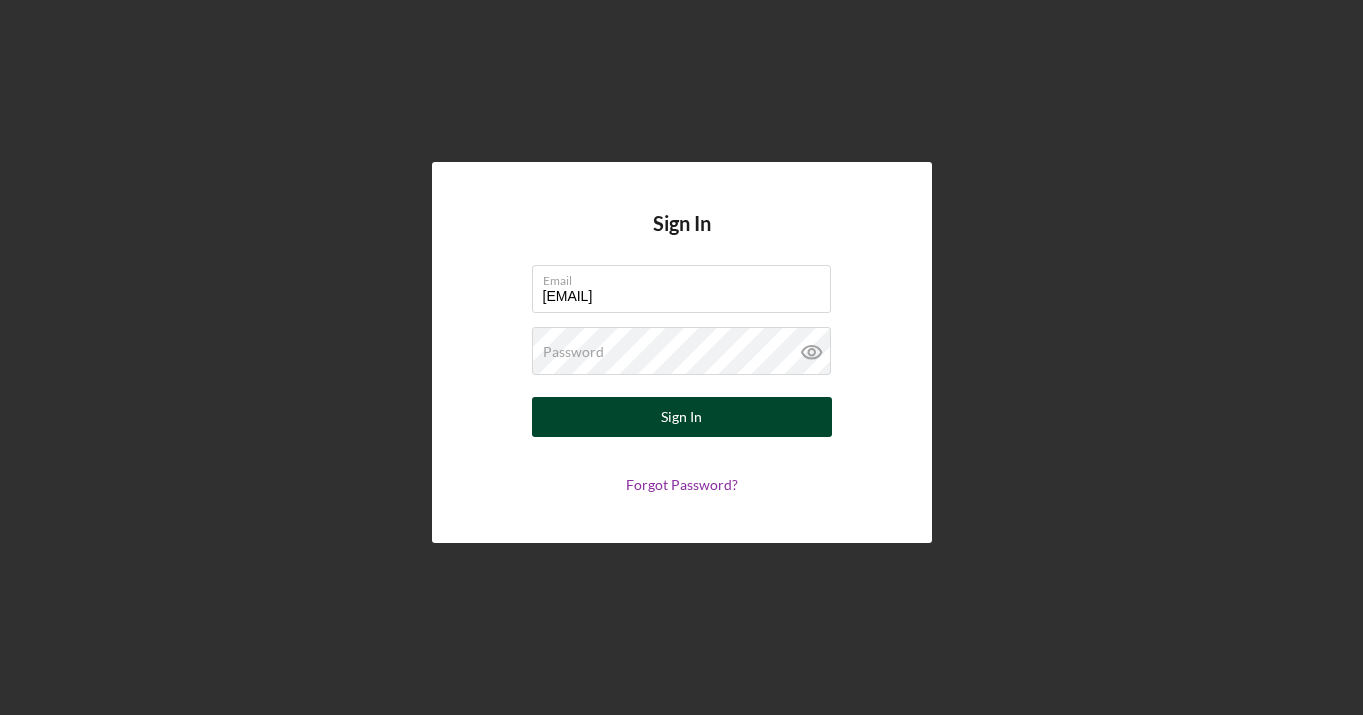 click on "Sign In" at bounding box center [682, 417] 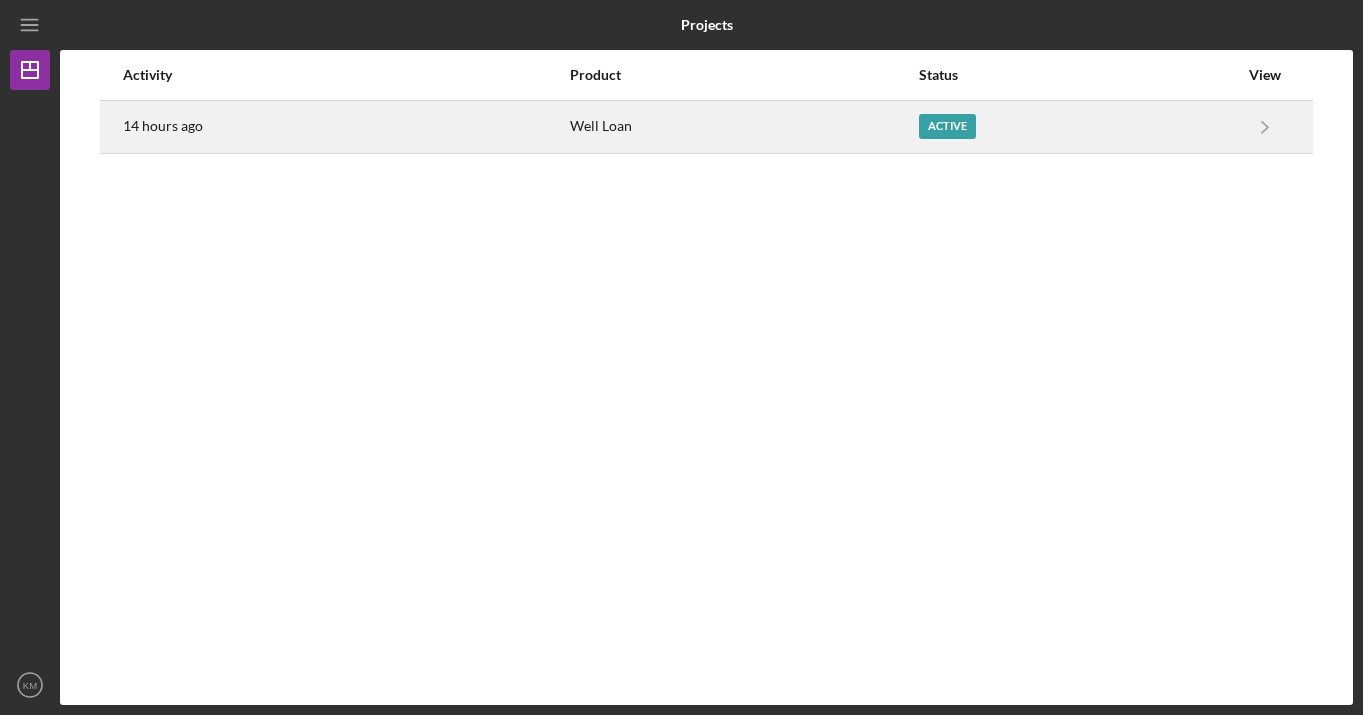 click on "Active" at bounding box center (947, 126) 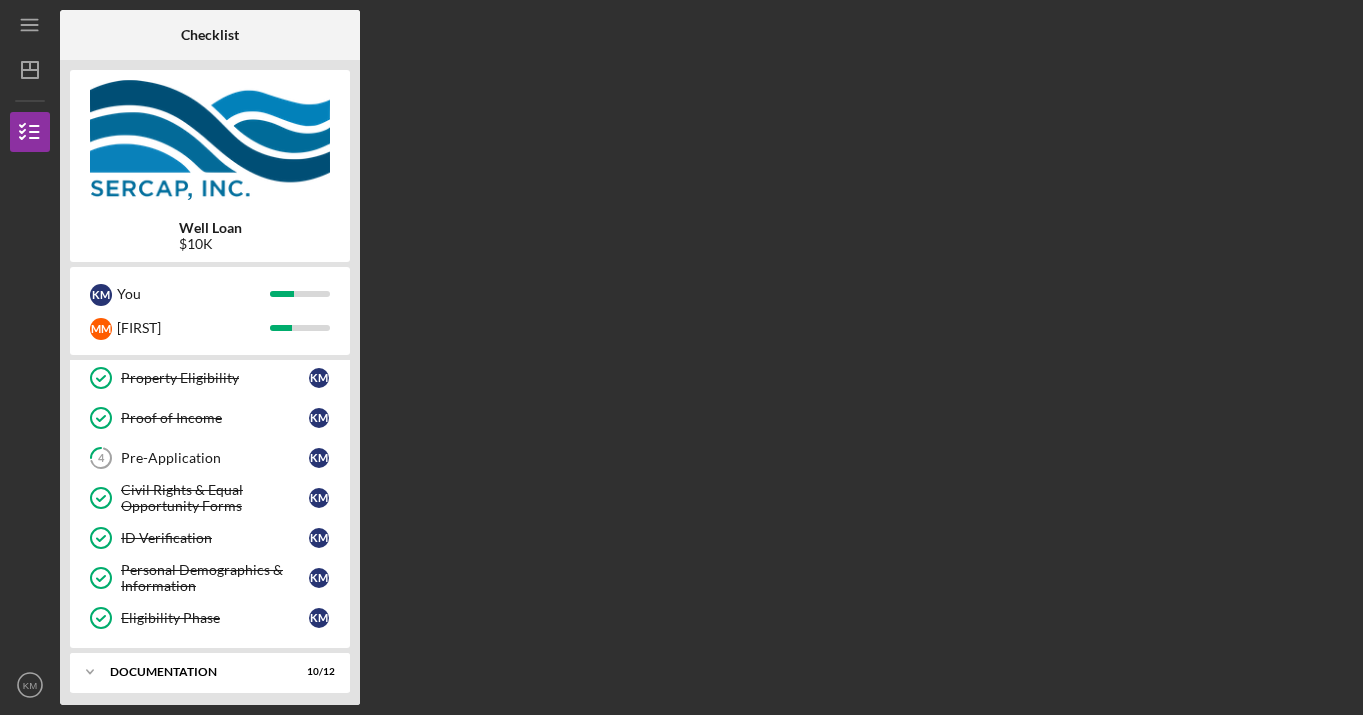scroll, scrollTop: 0, scrollLeft: 0, axis: both 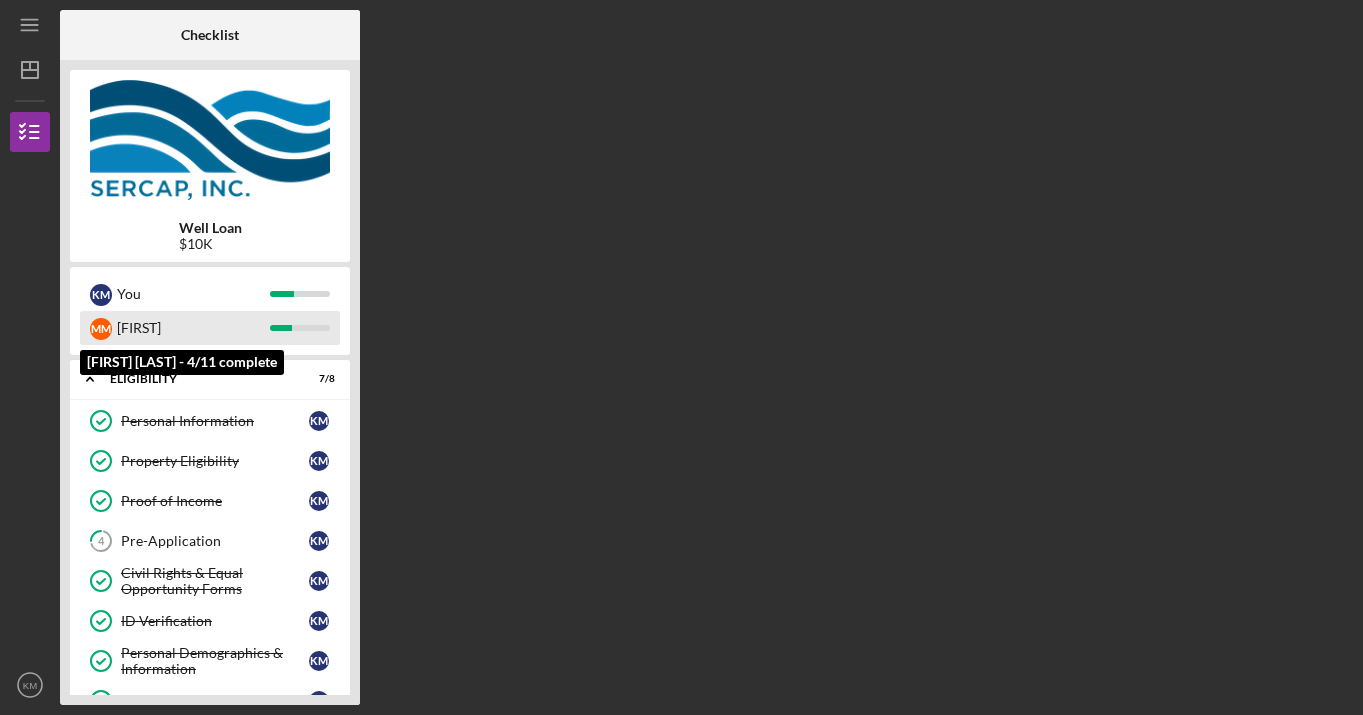 click on "[FIRST]" at bounding box center [193, 328] 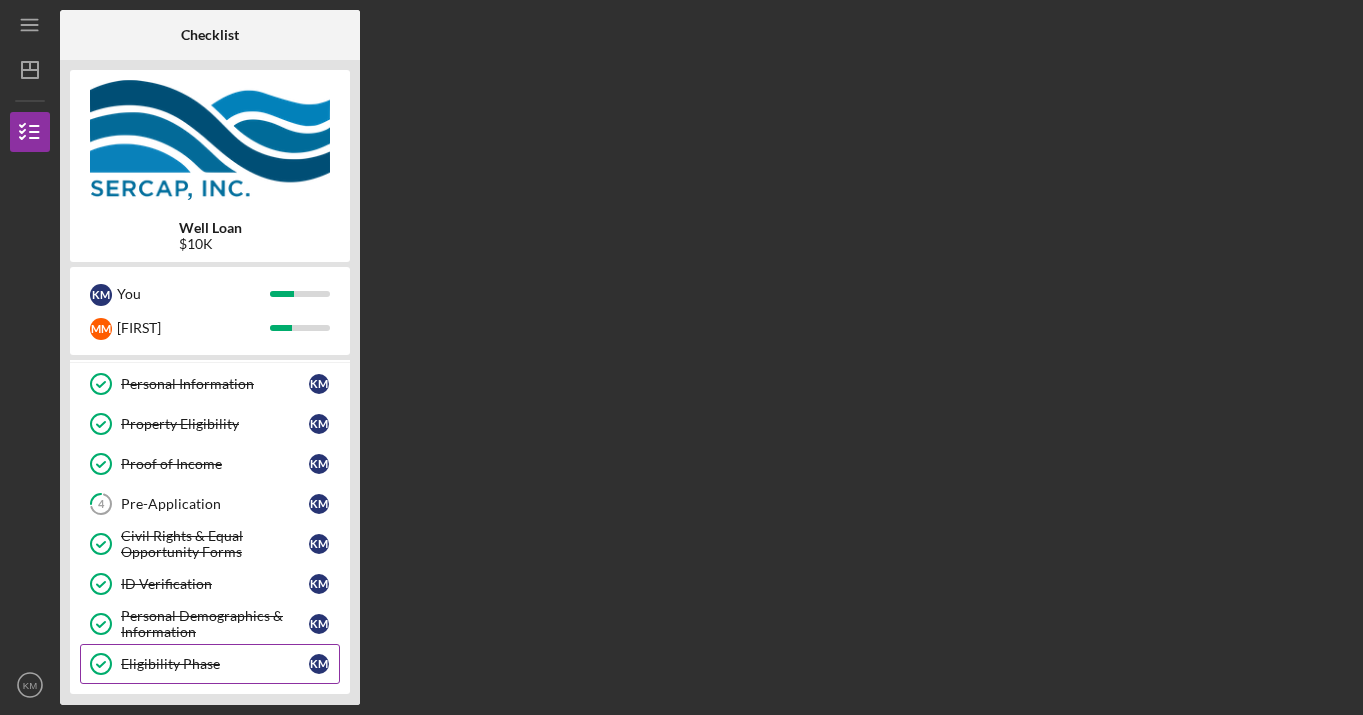 scroll, scrollTop: 0, scrollLeft: 0, axis: both 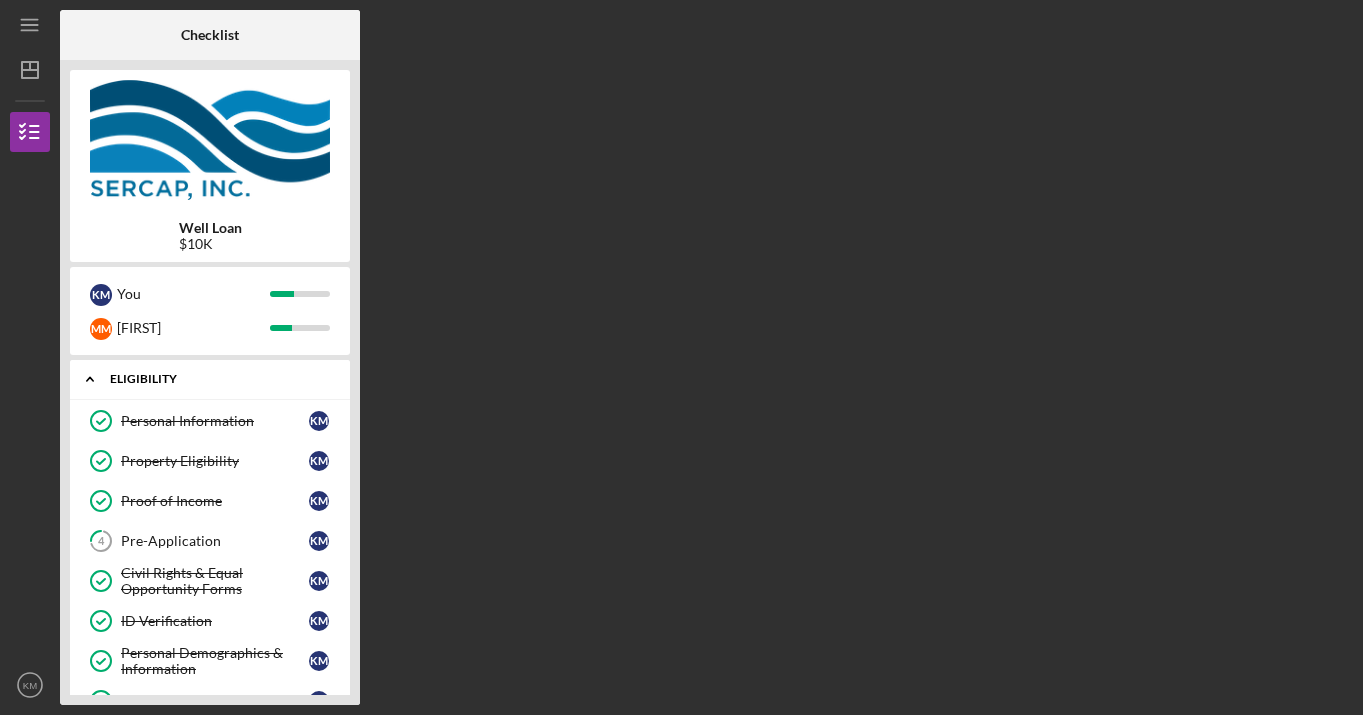 click on "Eligibility" at bounding box center (217, 379) 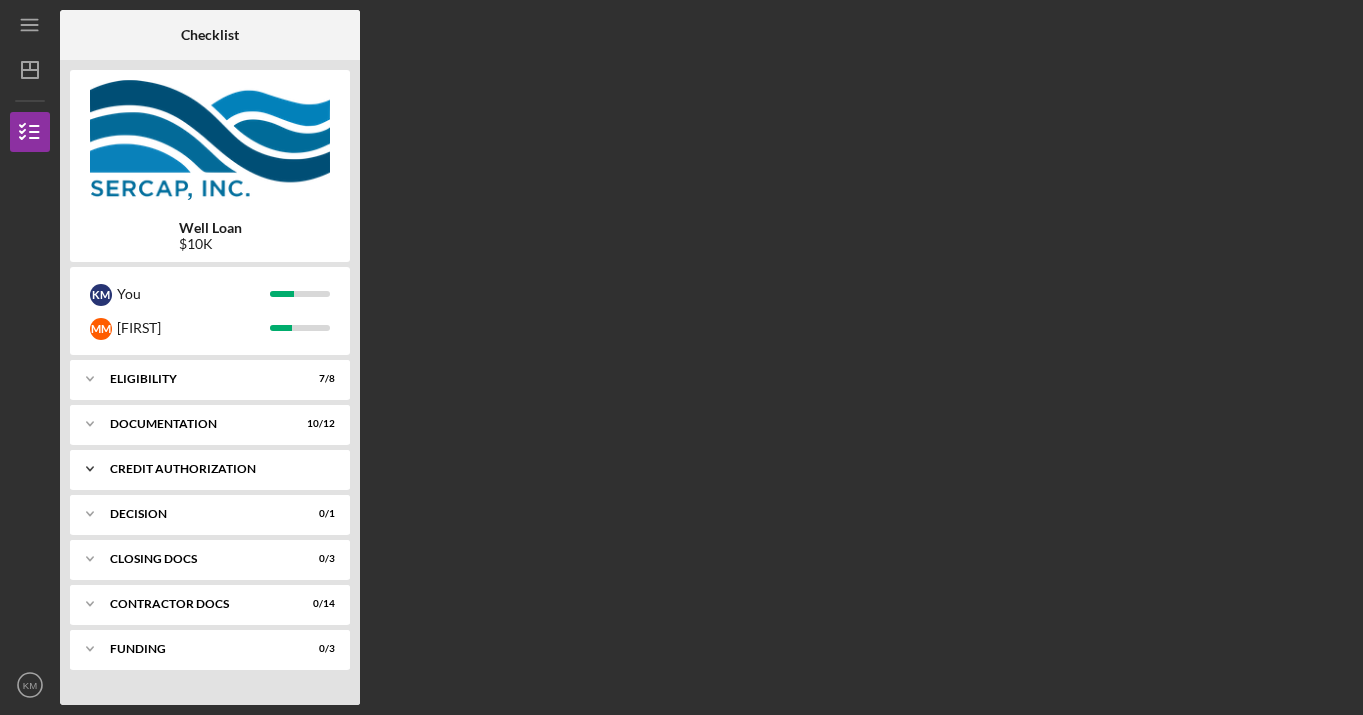 click on "CREDIT AUTHORIZATION" at bounding box center [217, 469] 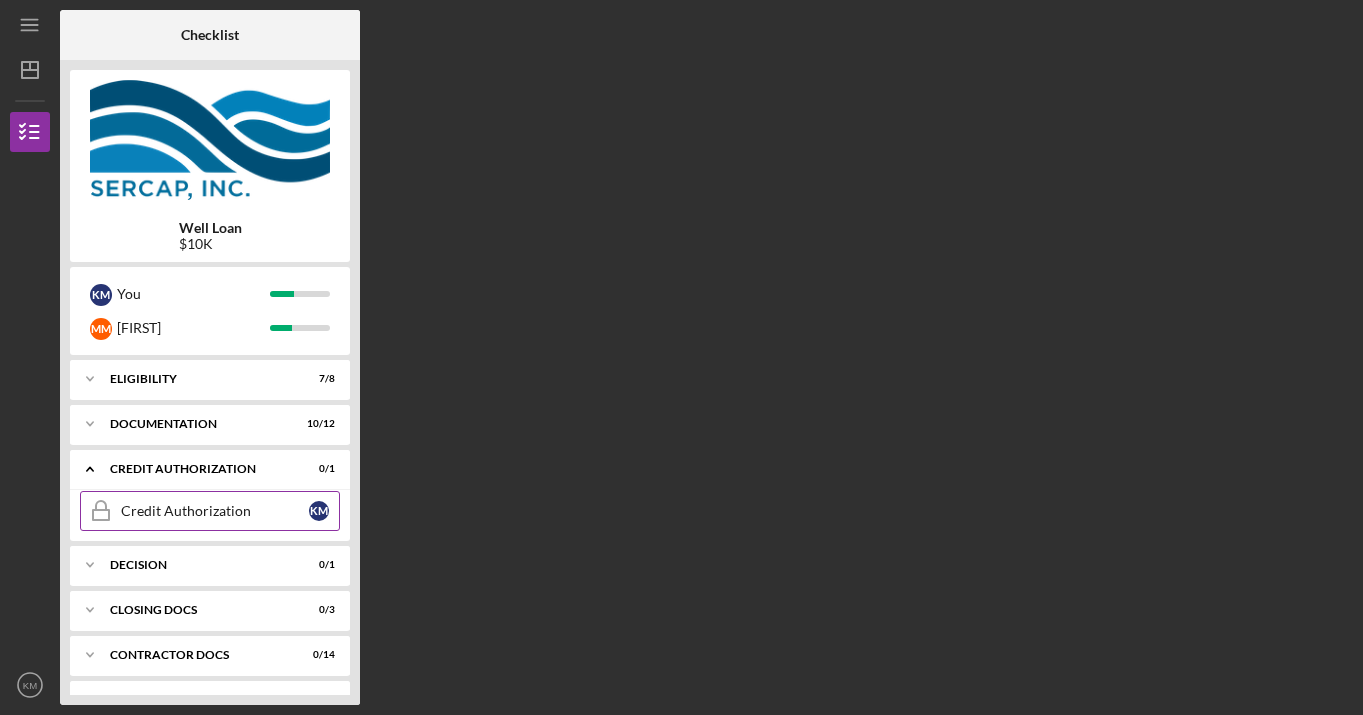 click on "Credit Authorization" at bounding box center [215, 511] 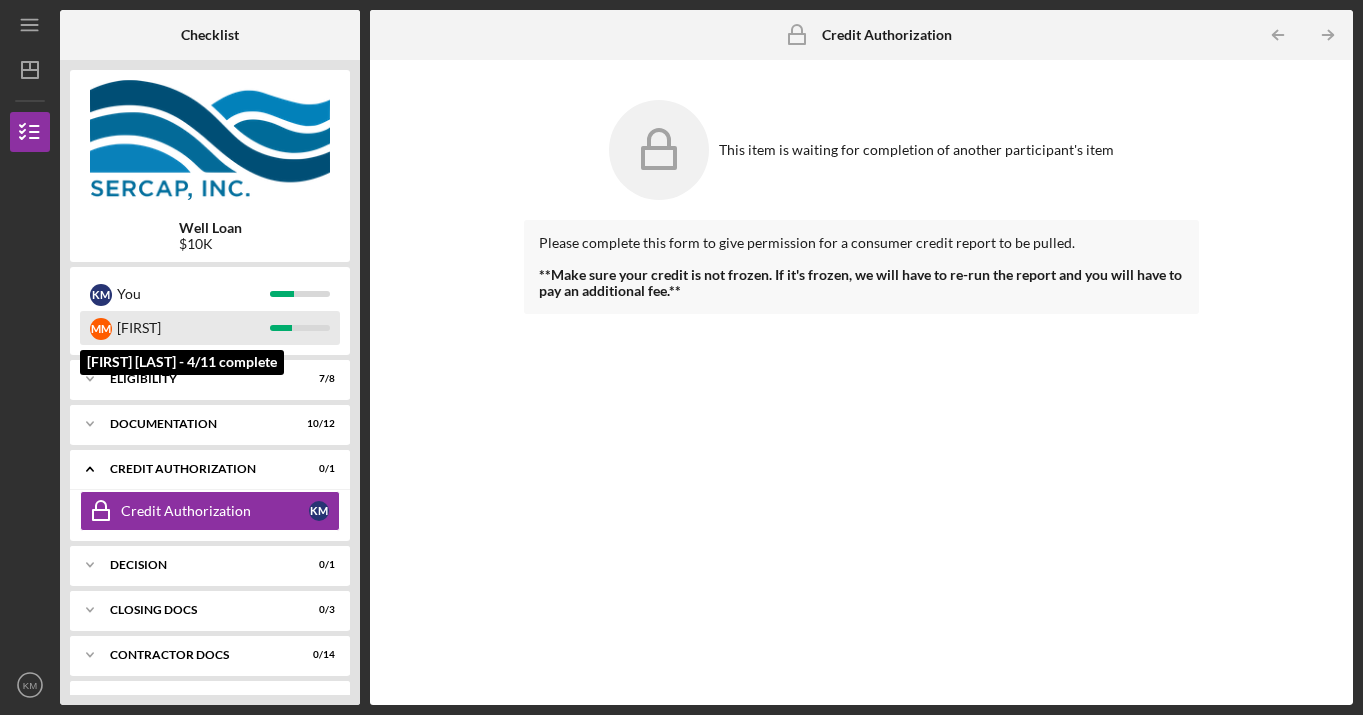 click on "[FIRST]" at bounding box center (193, 328) 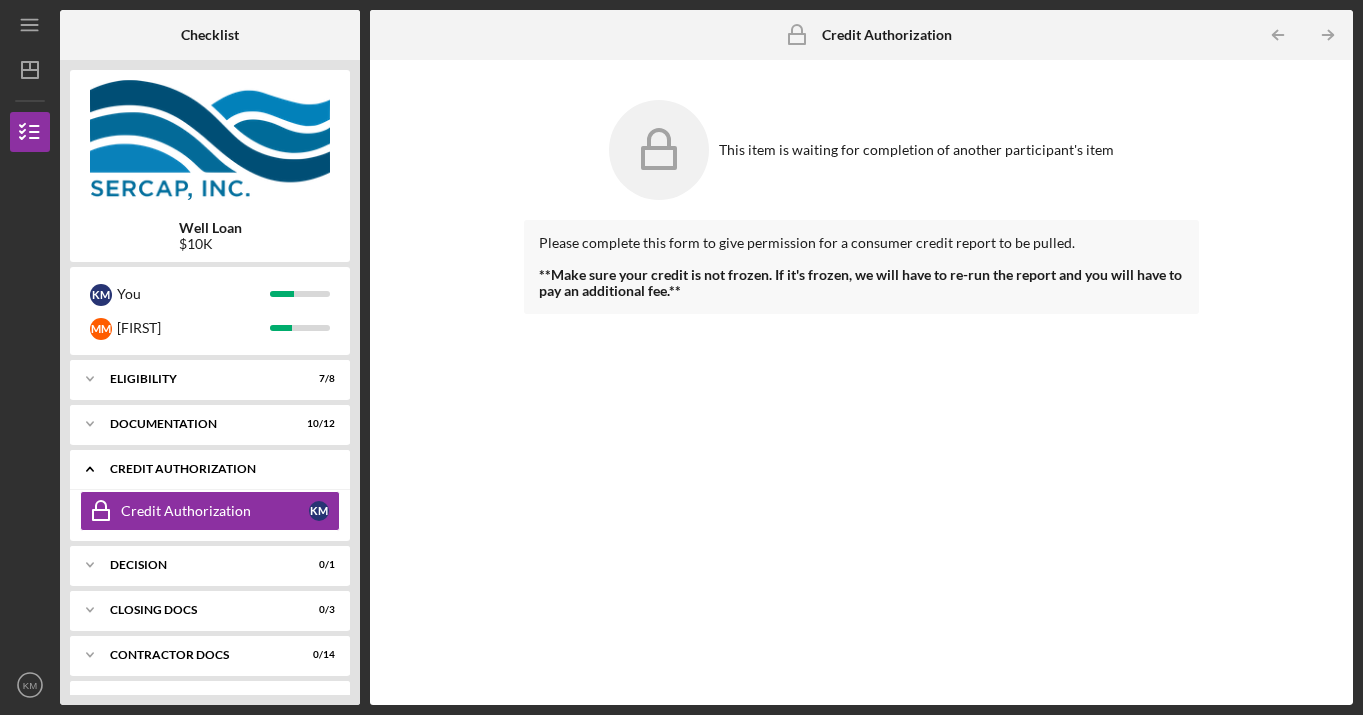 click on "CREDIT AUTHORIZATION" at bounding box center (217, 469) 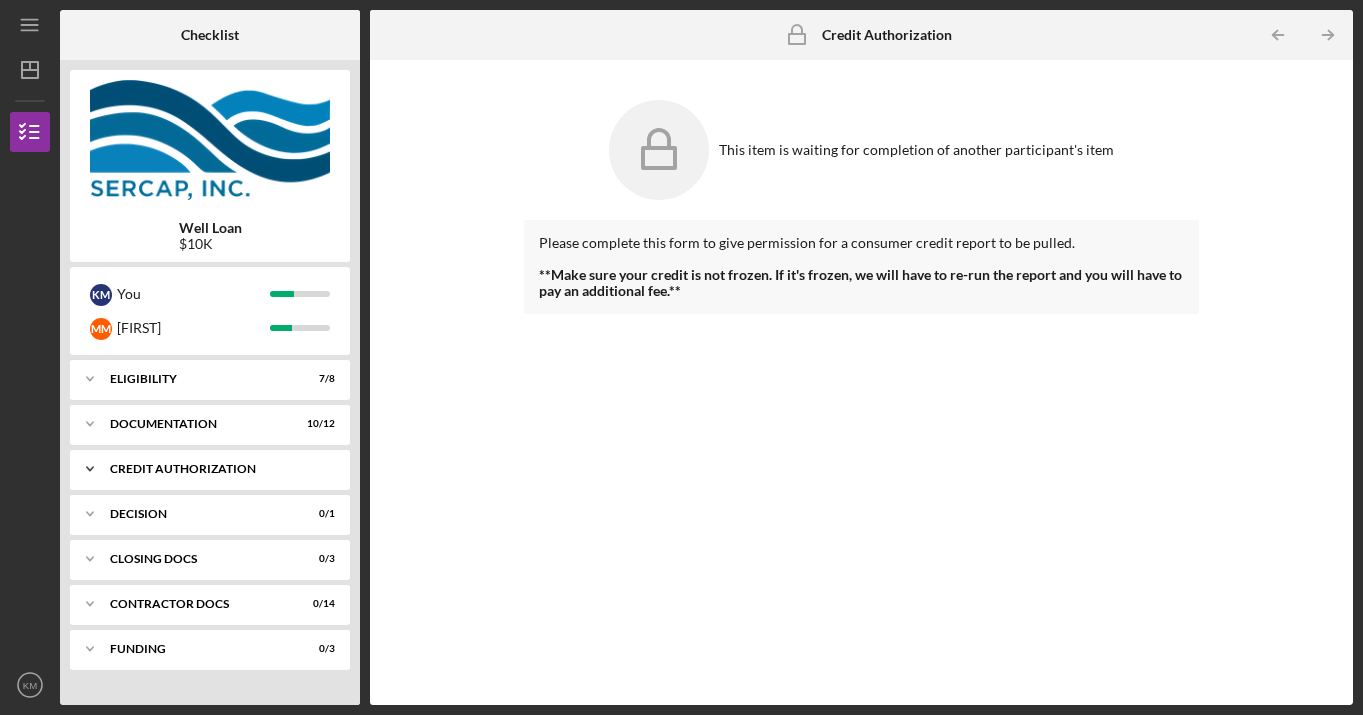 click on "CREDIT AUTHORIZATION" at bounding box center [217, 469] 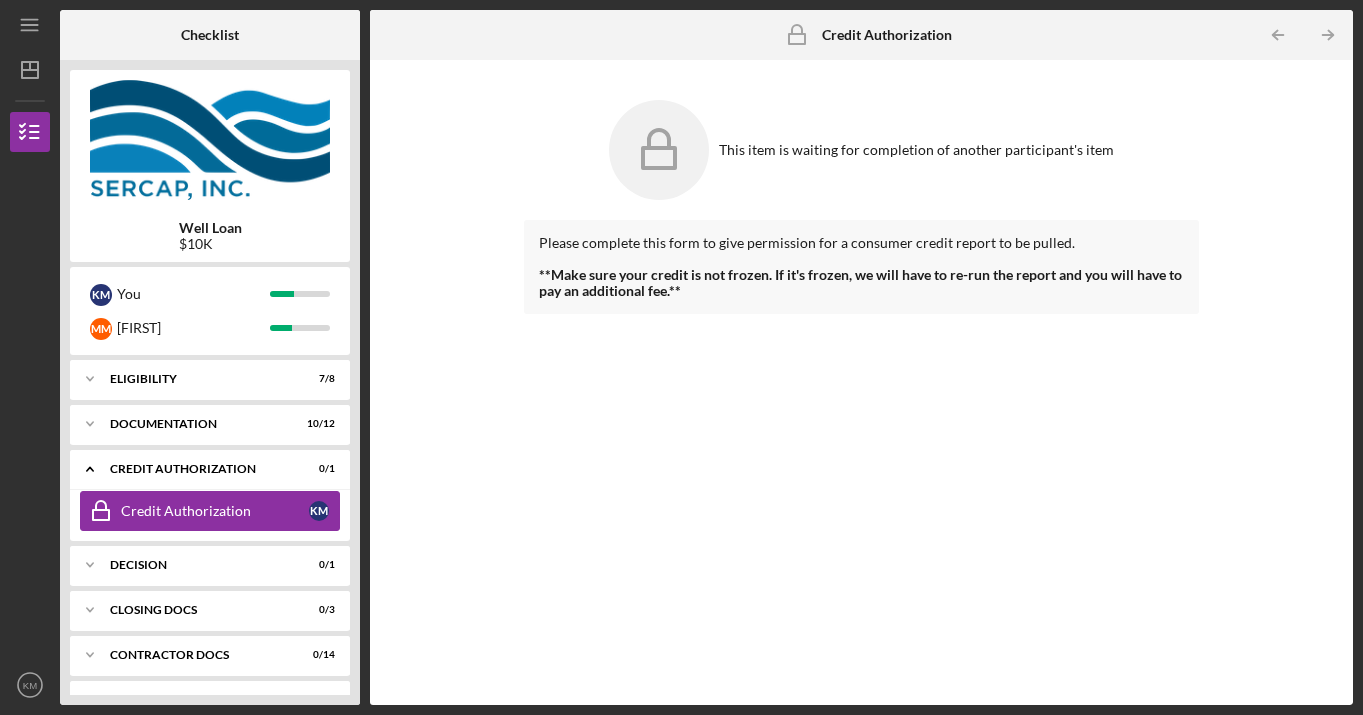 click on "Credit Authorization" at bounding box center [215, 511] 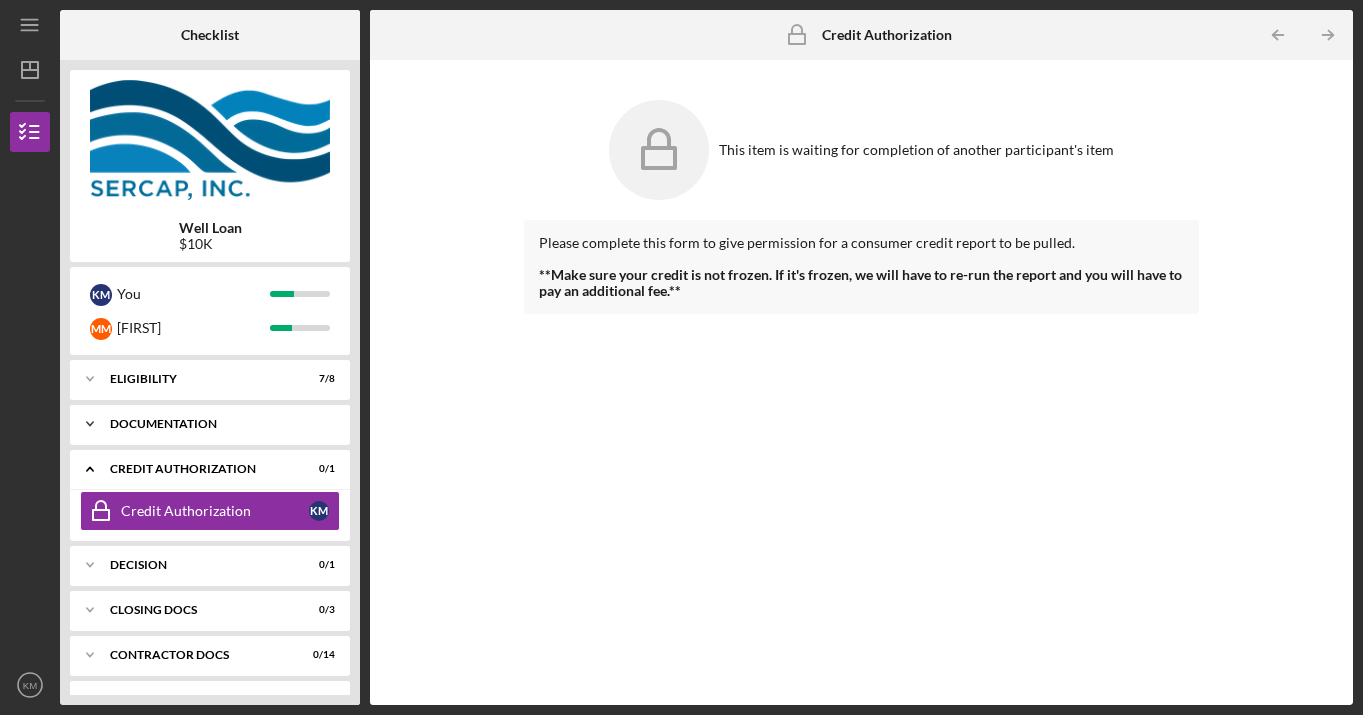 click on "Icon/Expander Documentation 10 / 12" at bounding box center (210, 424) 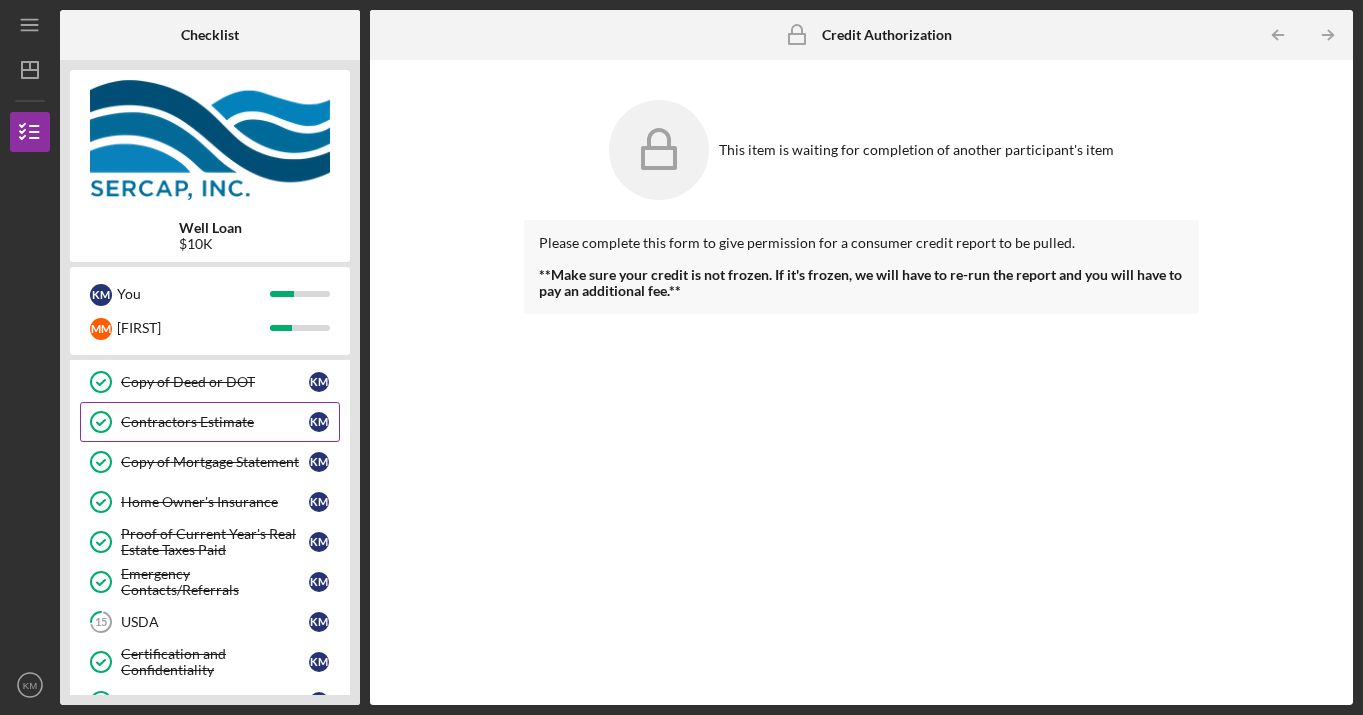 scroll, scrollTop: 125, scrollLeft: 0, axis: vertical 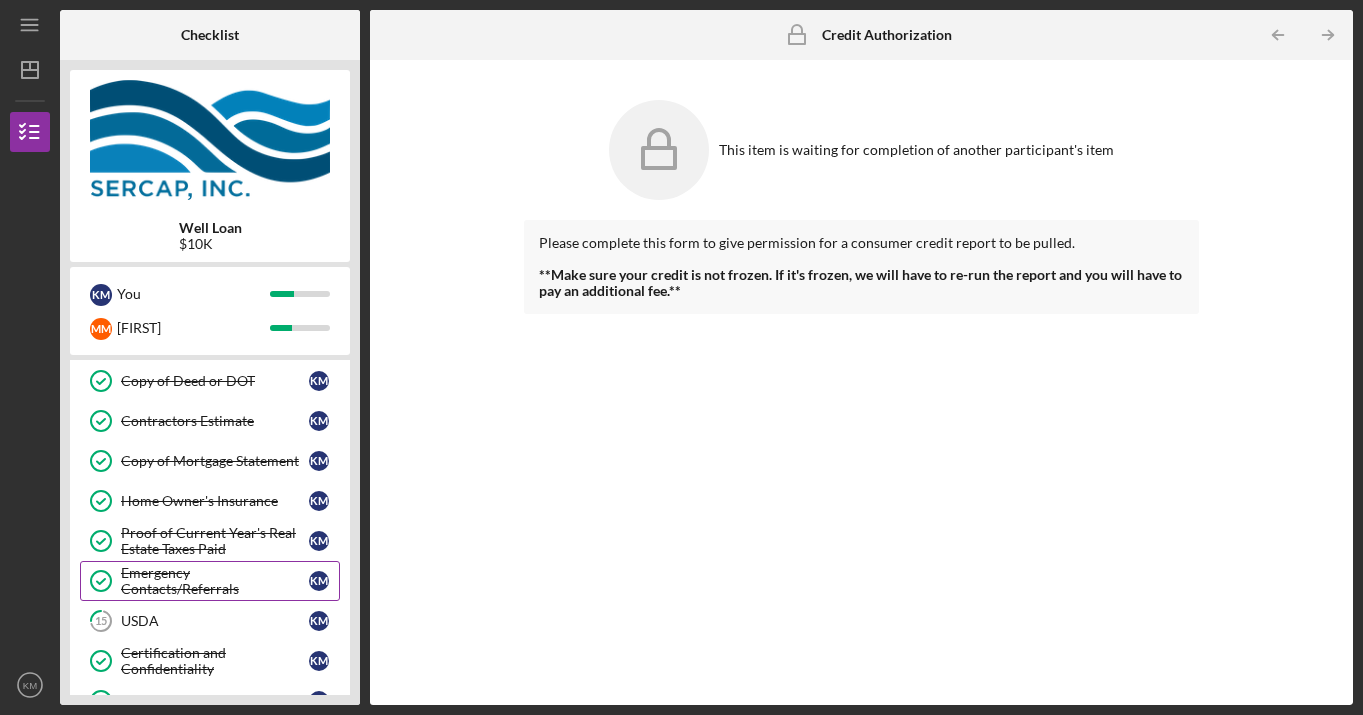 click on "Emergency Contacts/Referrals" at bounding box center (215, 581) 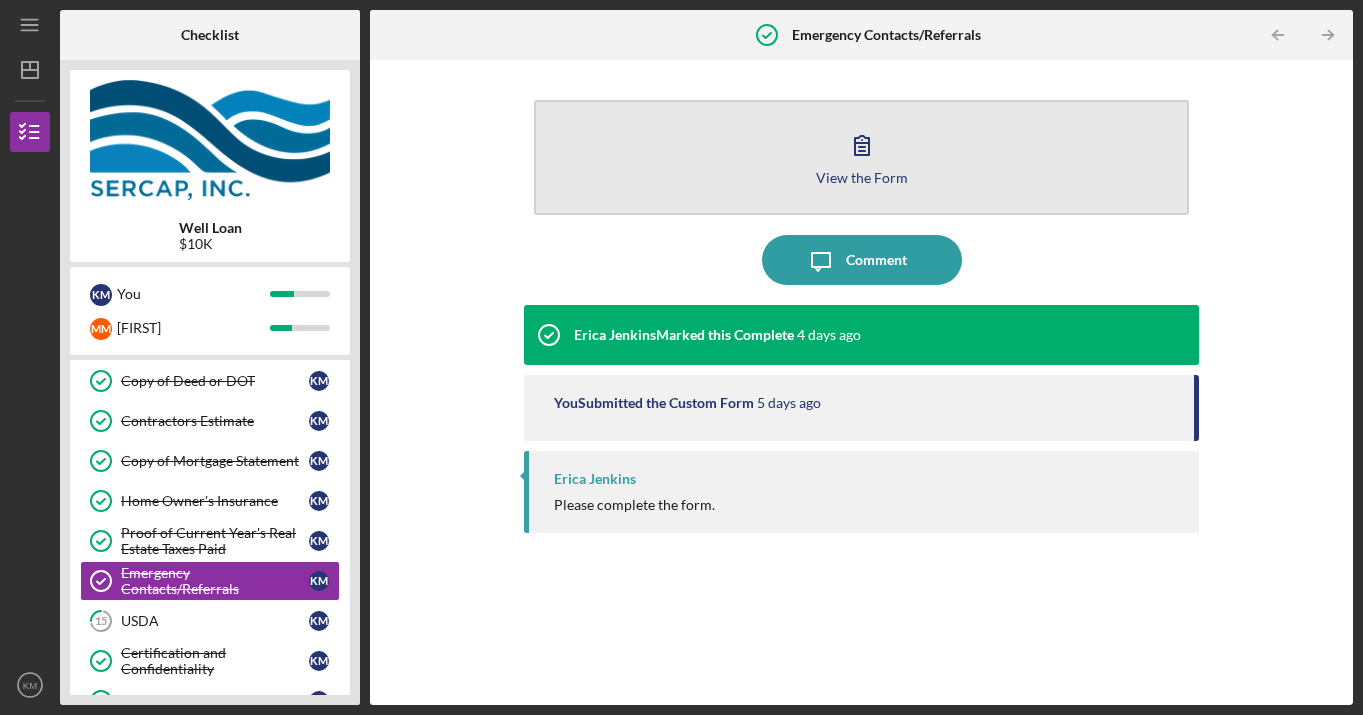 click 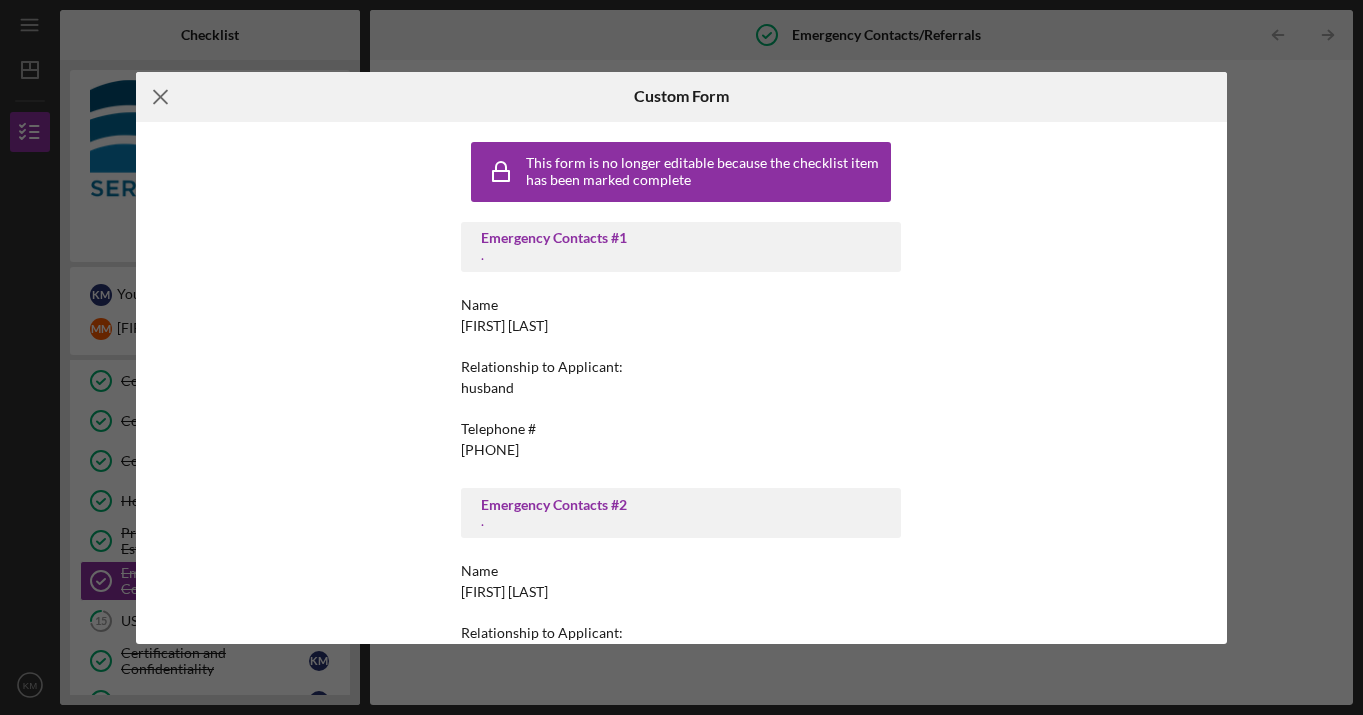 click on "Icon/Menu Close" 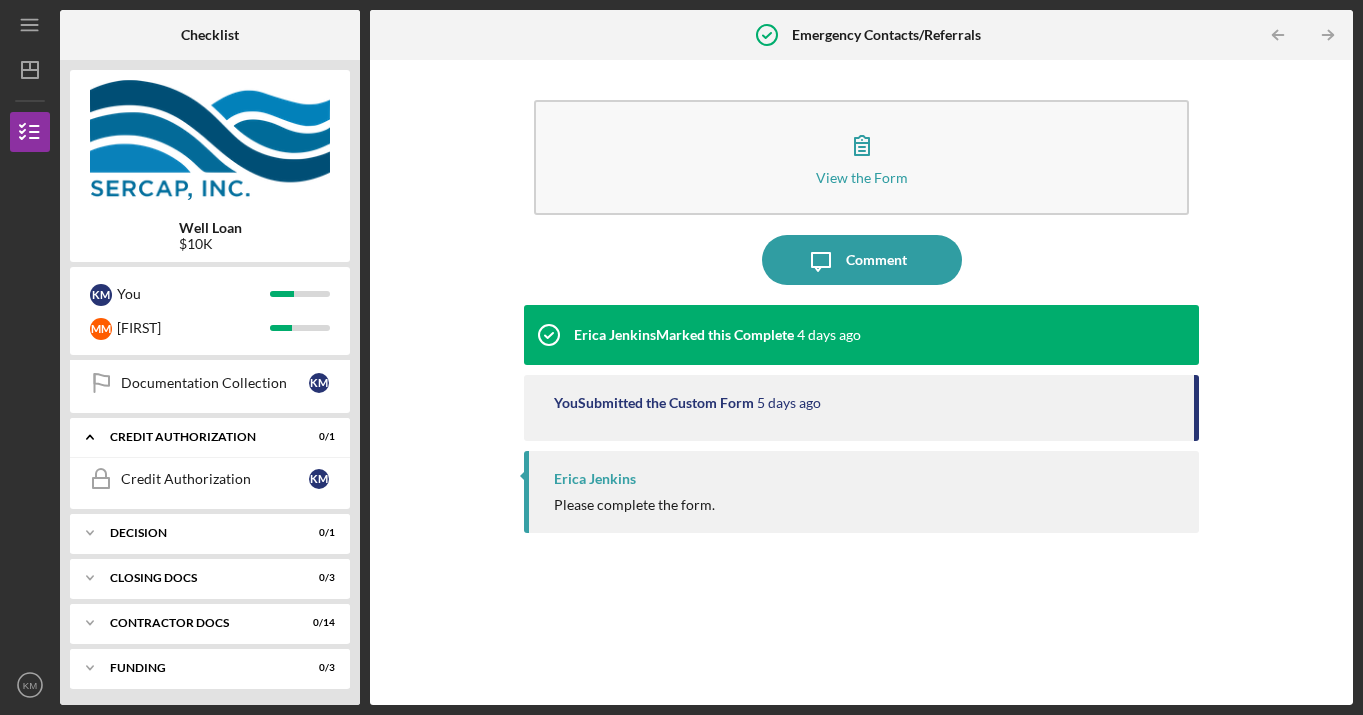 scroll, scrollTop: 527, scrollLeft: 0, axis: vertical 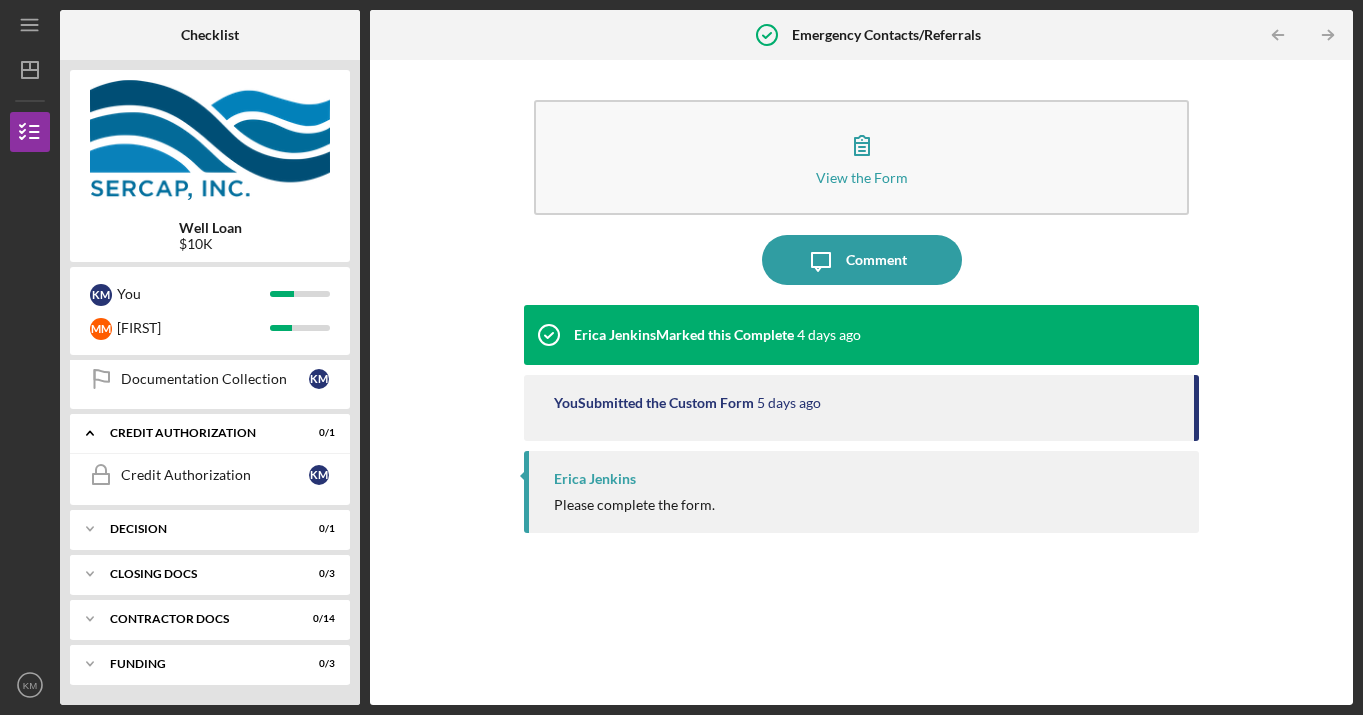 click on "View the Form Form Icon/Message Comment [FIRST] [LAST] Marked this Complete    4 days ago You Submitted the Custom Form   5 days ago [FIRST] [LAST]   Please complete the form." at bounding box center [861, 382] 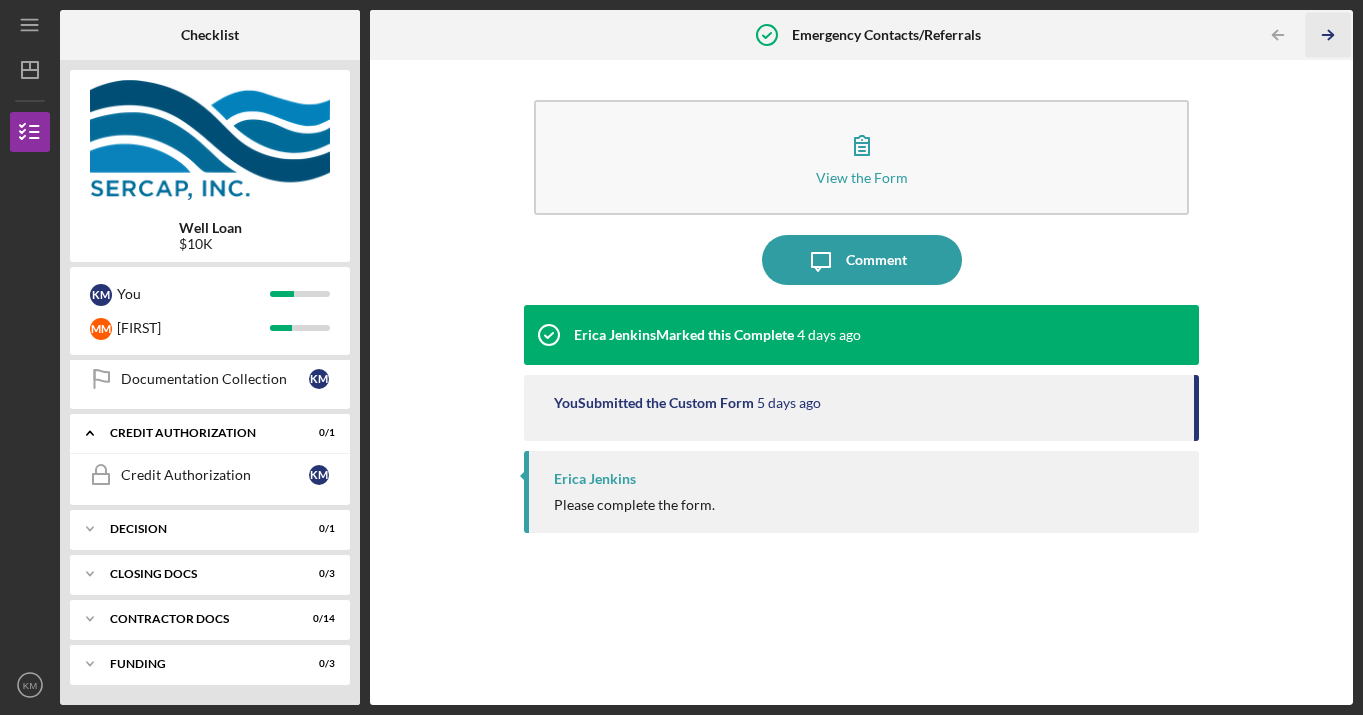 click on "Icon/Table Pagination Arrow" 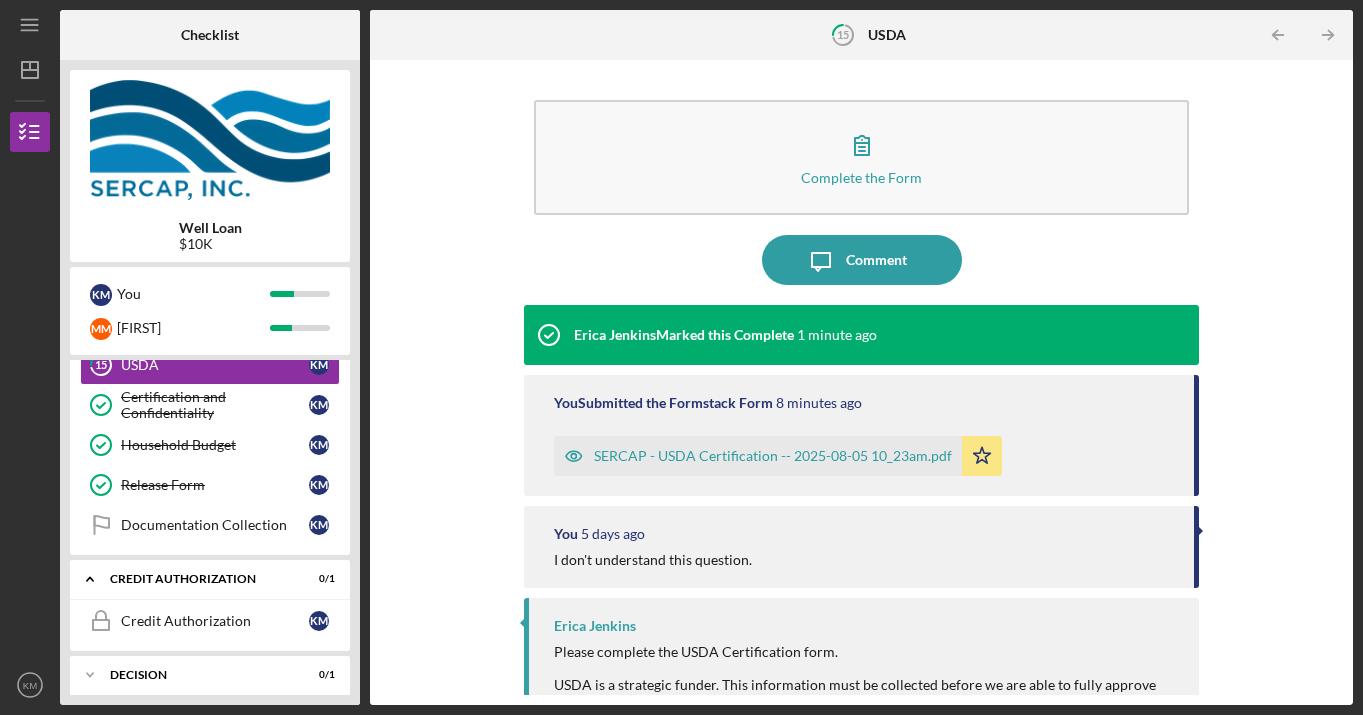 scroll, scrollTop: 218, scrollLeft: 0, axis: vertical 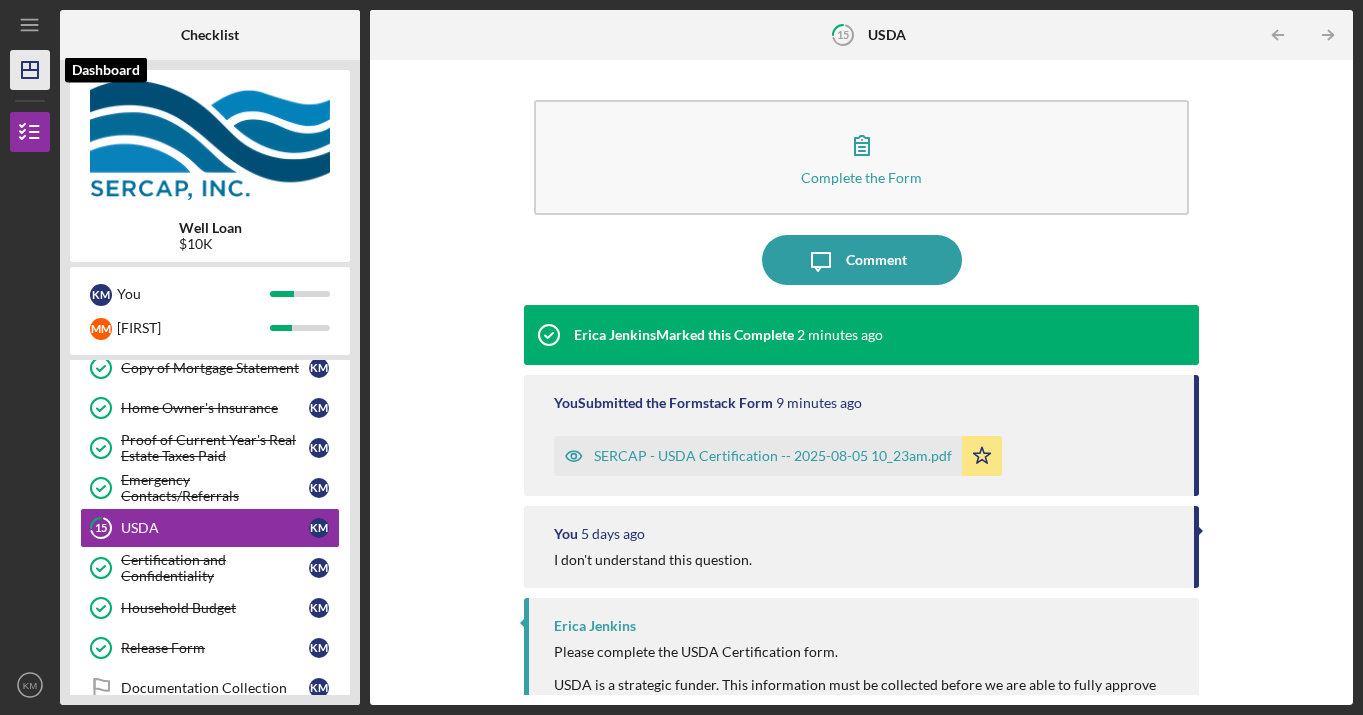 click 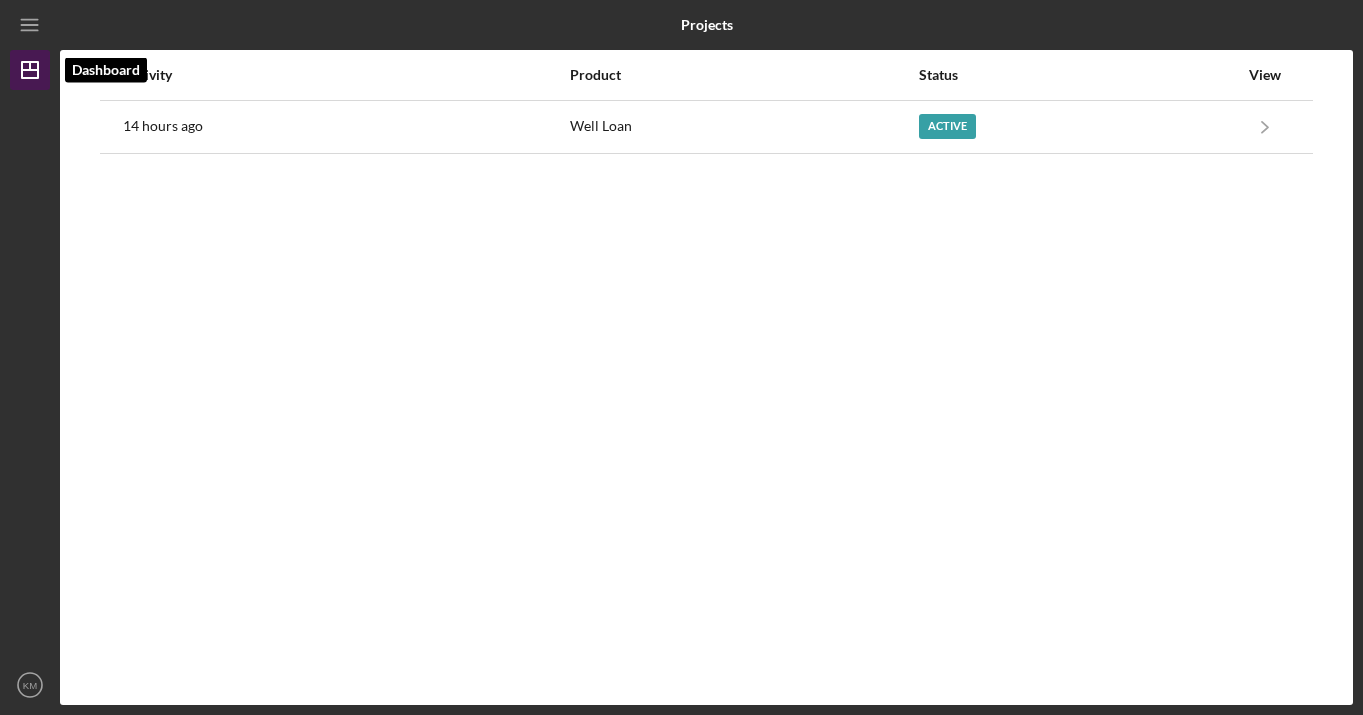 click on "Icon/Dashboard" 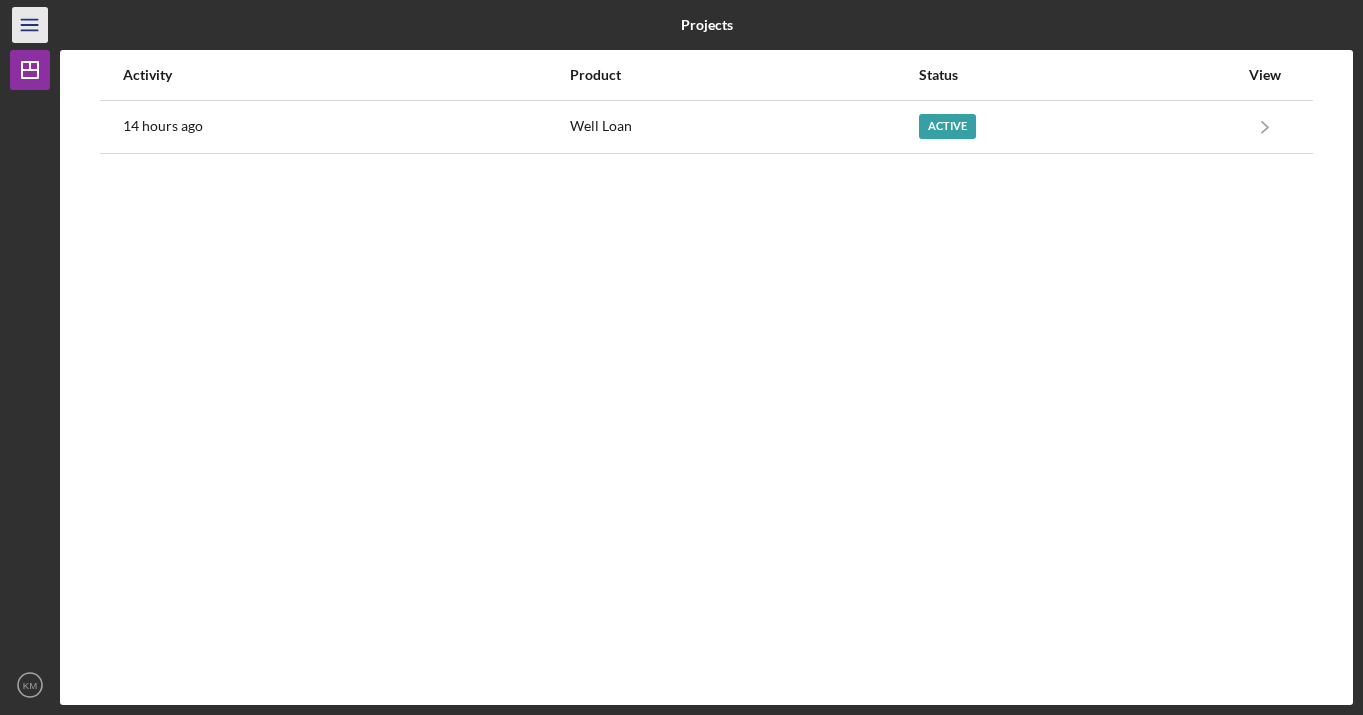 click on "Icon/Menu" 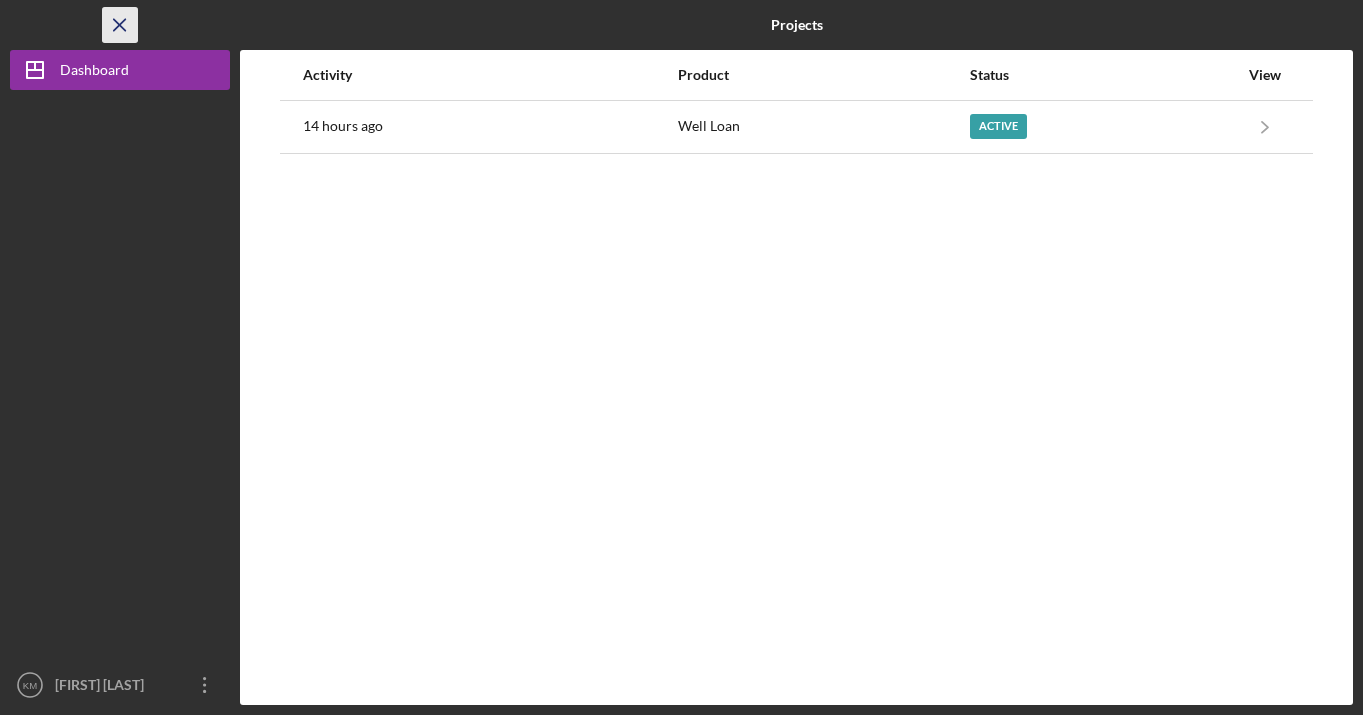 click on "Icon/Menu Close" 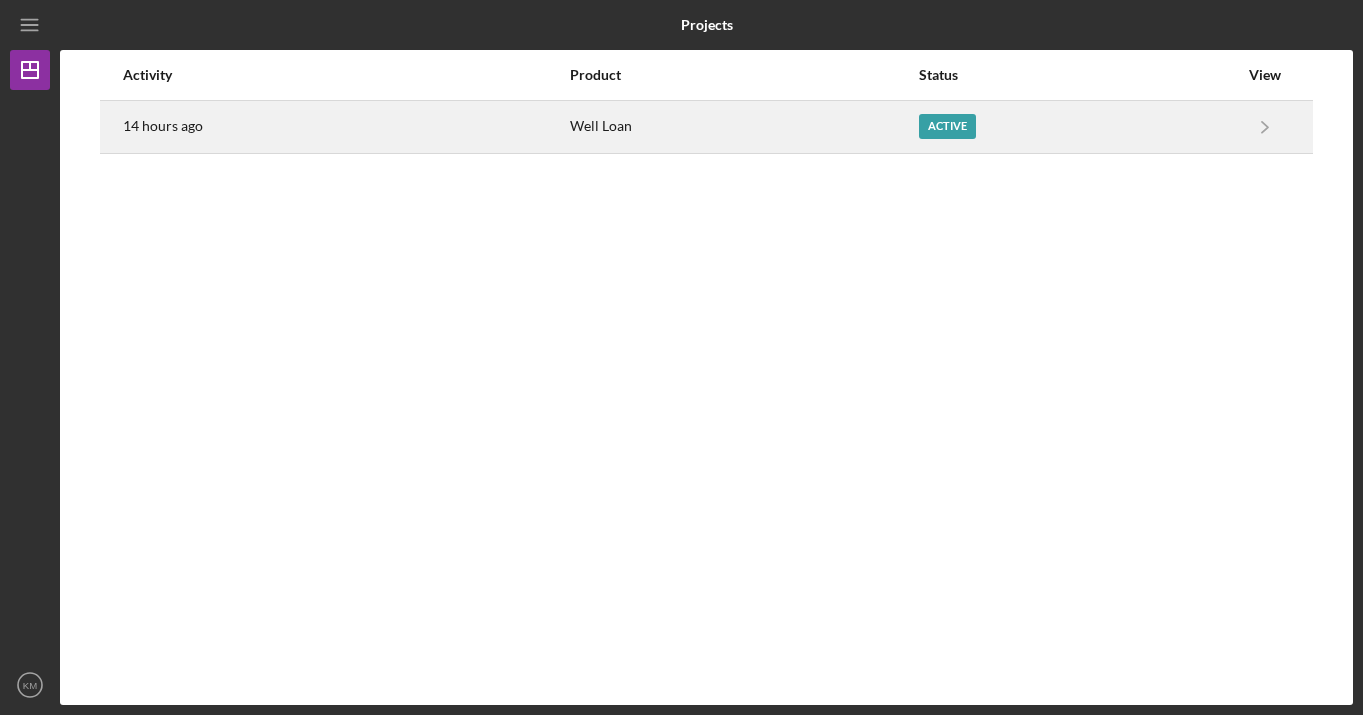 click on "Active" at bounding box center [947, 126] 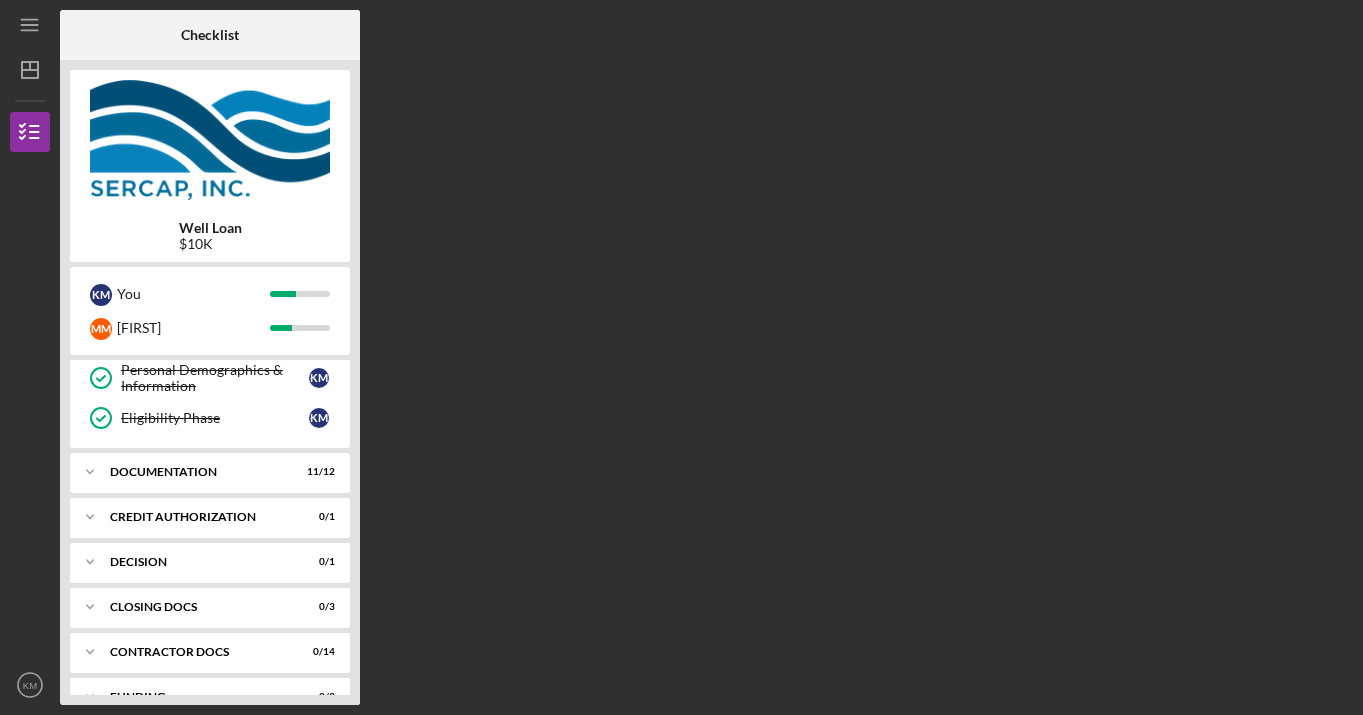 scroll, scrollTop: 275, scrollLeft: 0, axis: vertical 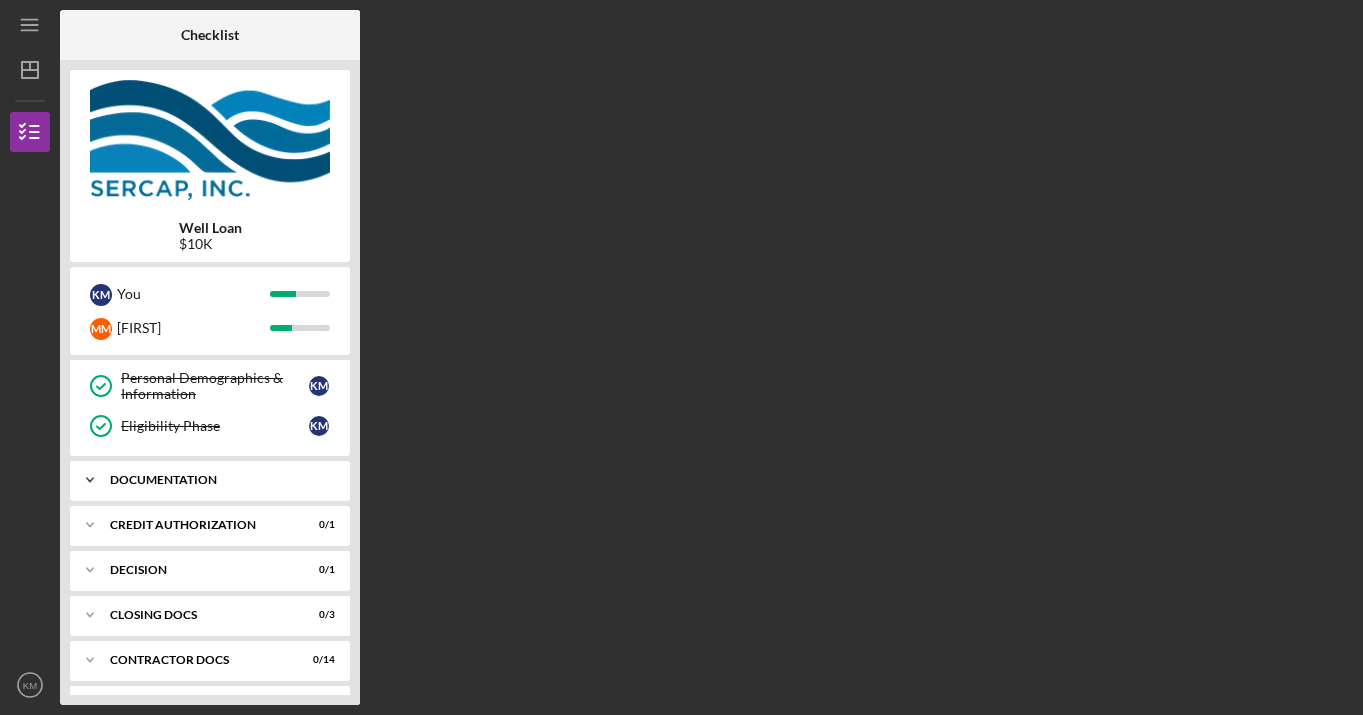 click on "Icon/Expander Documentation 11 / 12" at bounding box center [210, 480] 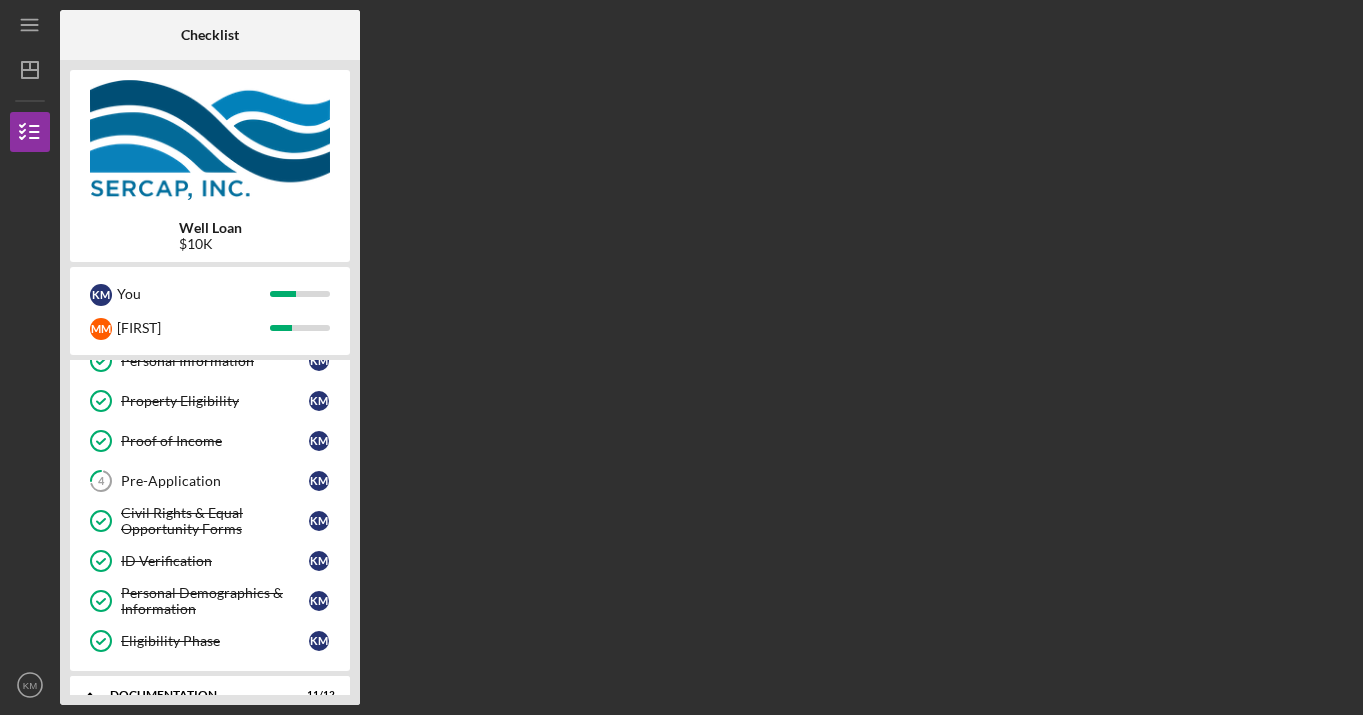 scroll, scrollTop: 0, scrollLeft: 0, axis: both 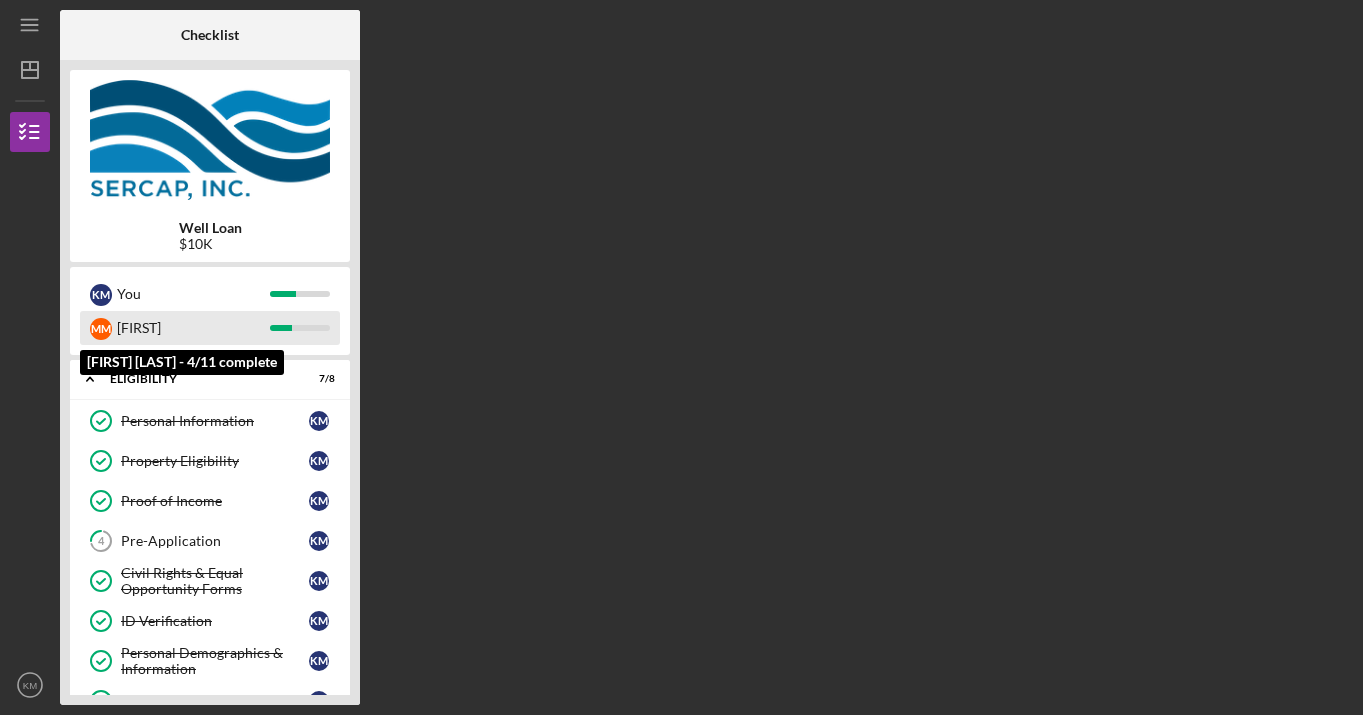 click on "M M" at bounding box center (101, 329) 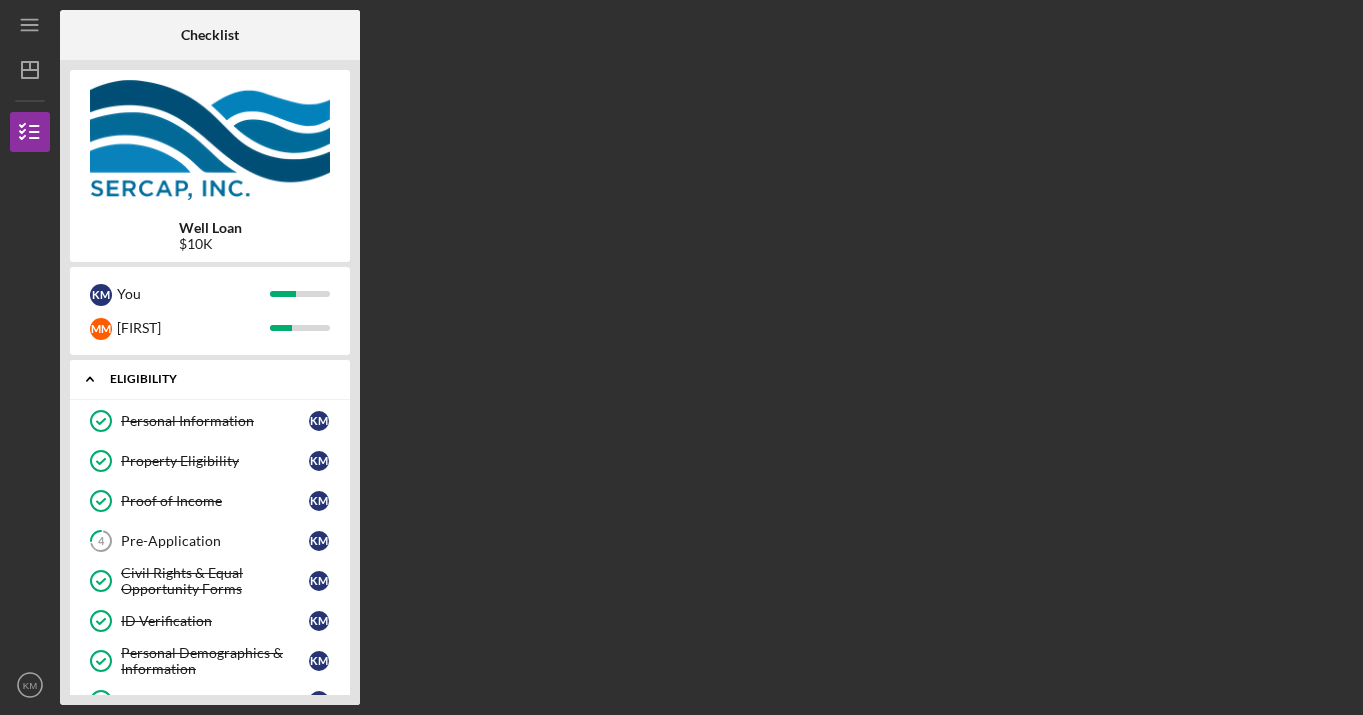 drag, startPoint x: 114, startPoint y: 366, endPoint x: 114, endPoint y: 345, distance: 21 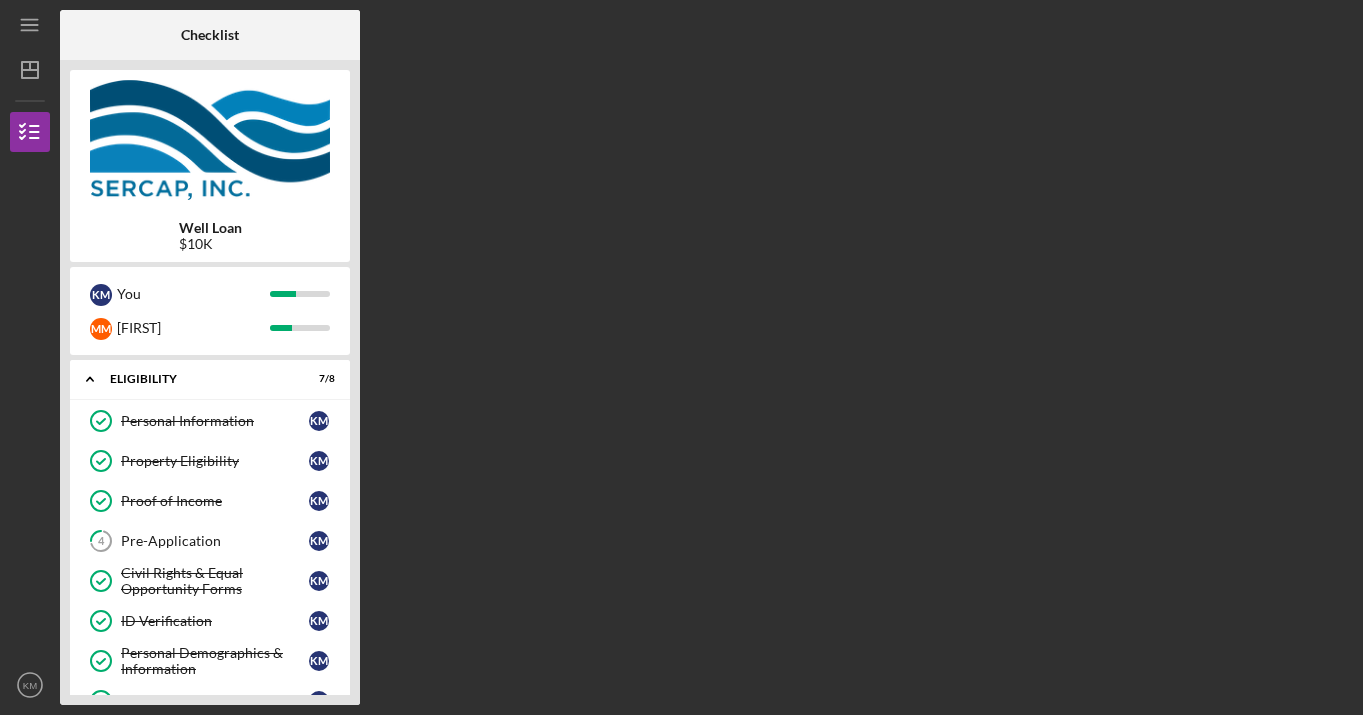 click on "Icon/Expander Eligibility 7 / 8" at bounding box center [210, 379] 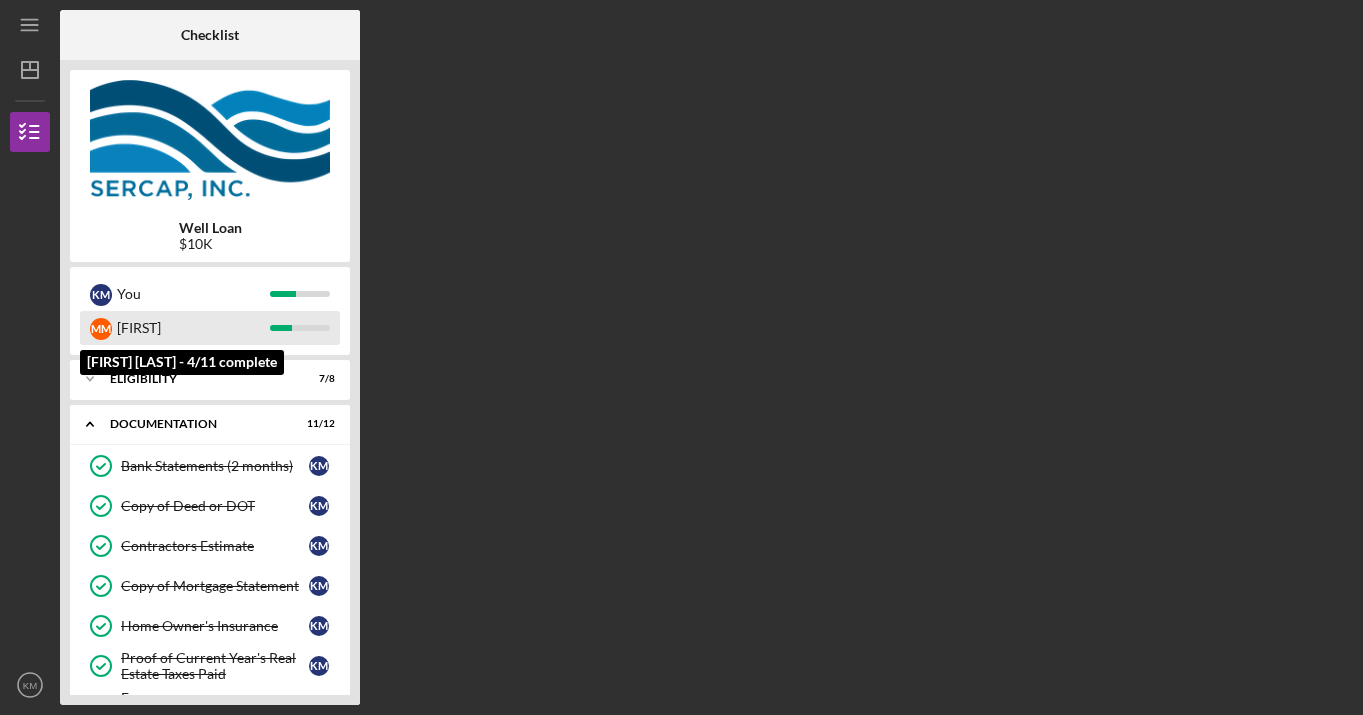 click on "[FIRST]" at bounding box center (193, 328) 